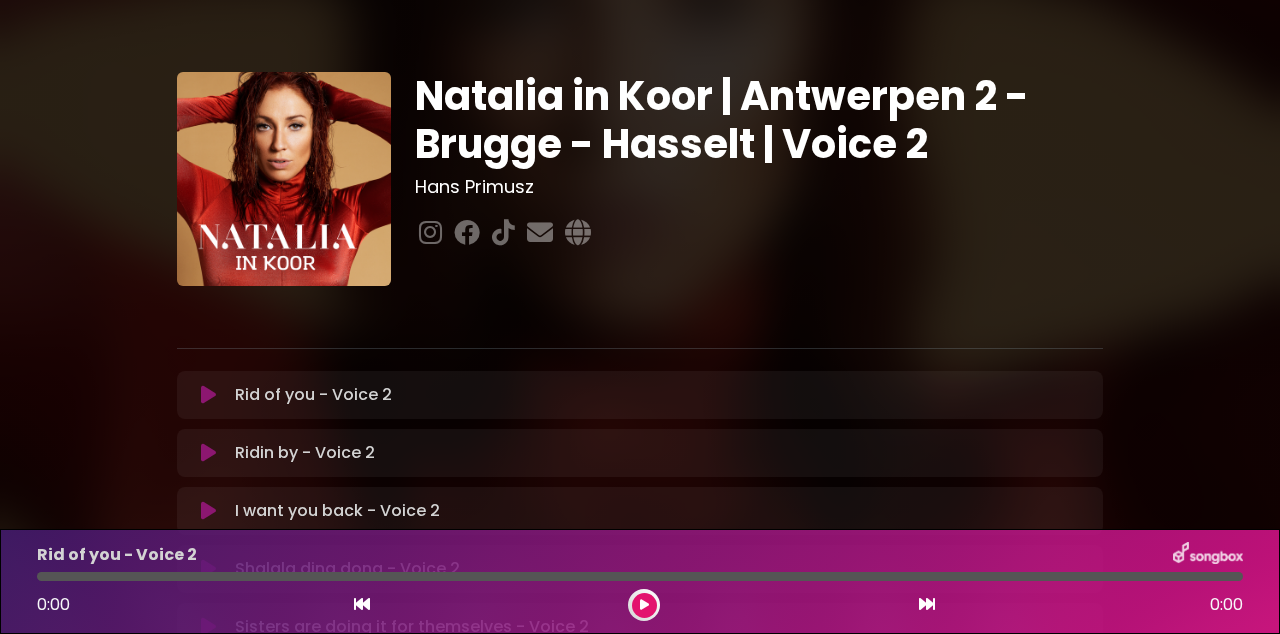 scroll, scrollTop: 0, scrollLeft: 0, axis: both 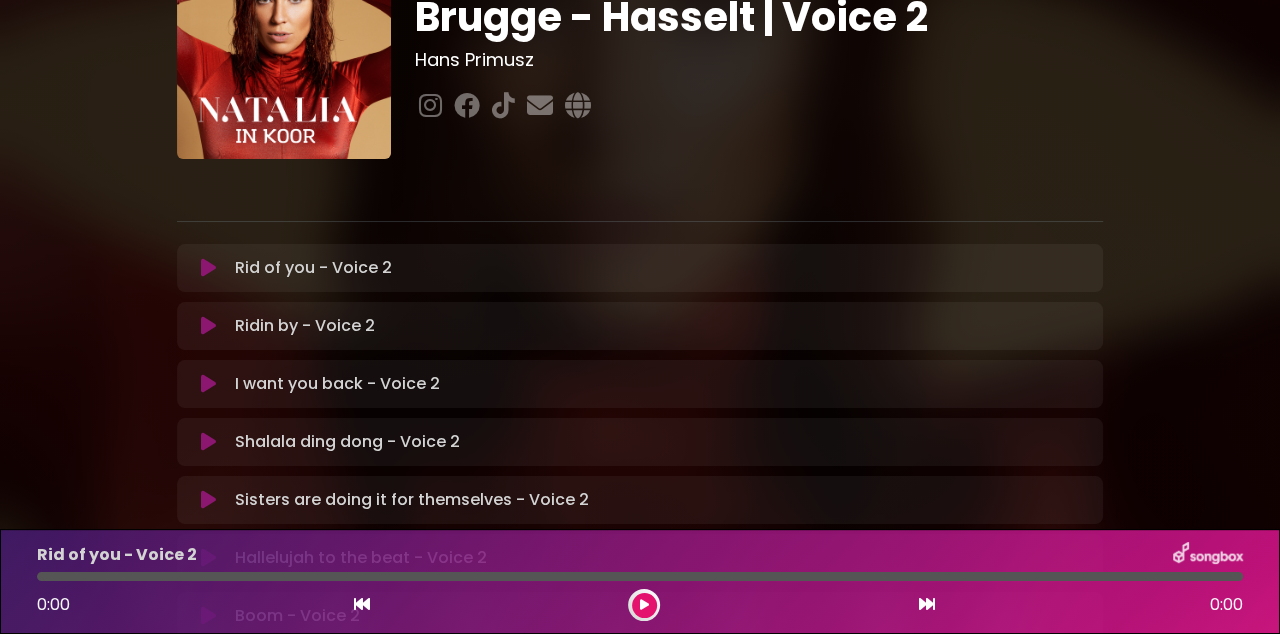 click on "Natalia in Koor | Antwerpen 2 - Brugge - Hasselt | Voice 2
Hans Primusz
×" at bounding box center (640, 430) 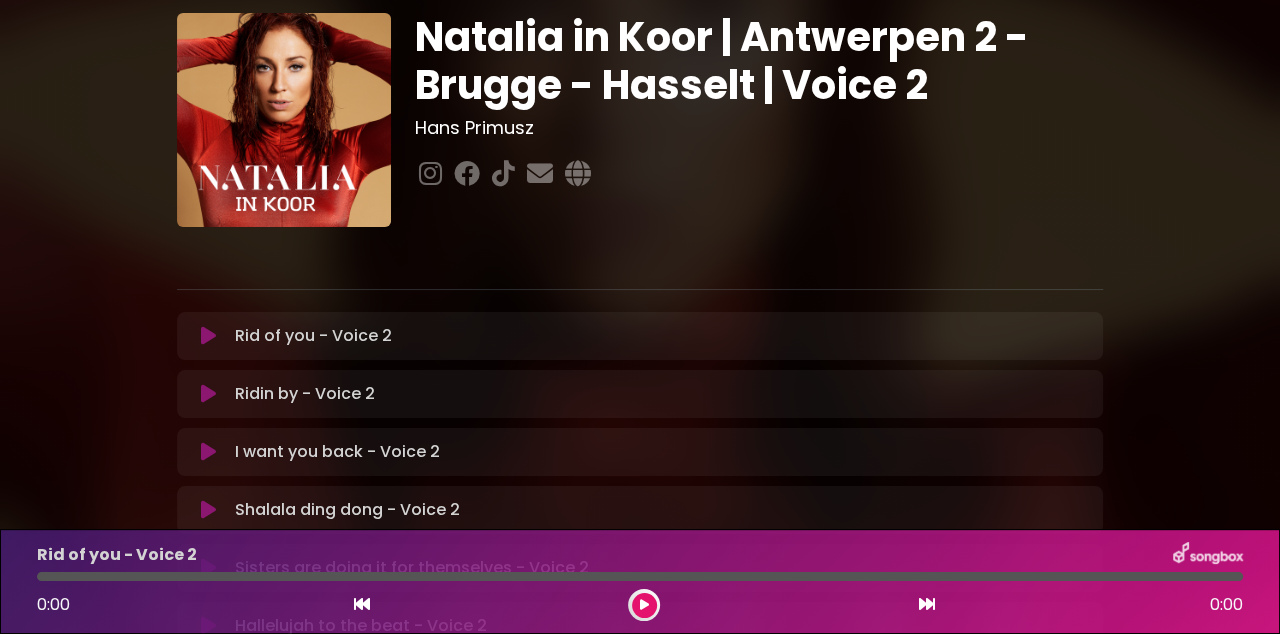 scroll, scrollTop: 55, scrollLeft: 0, axis: vertical 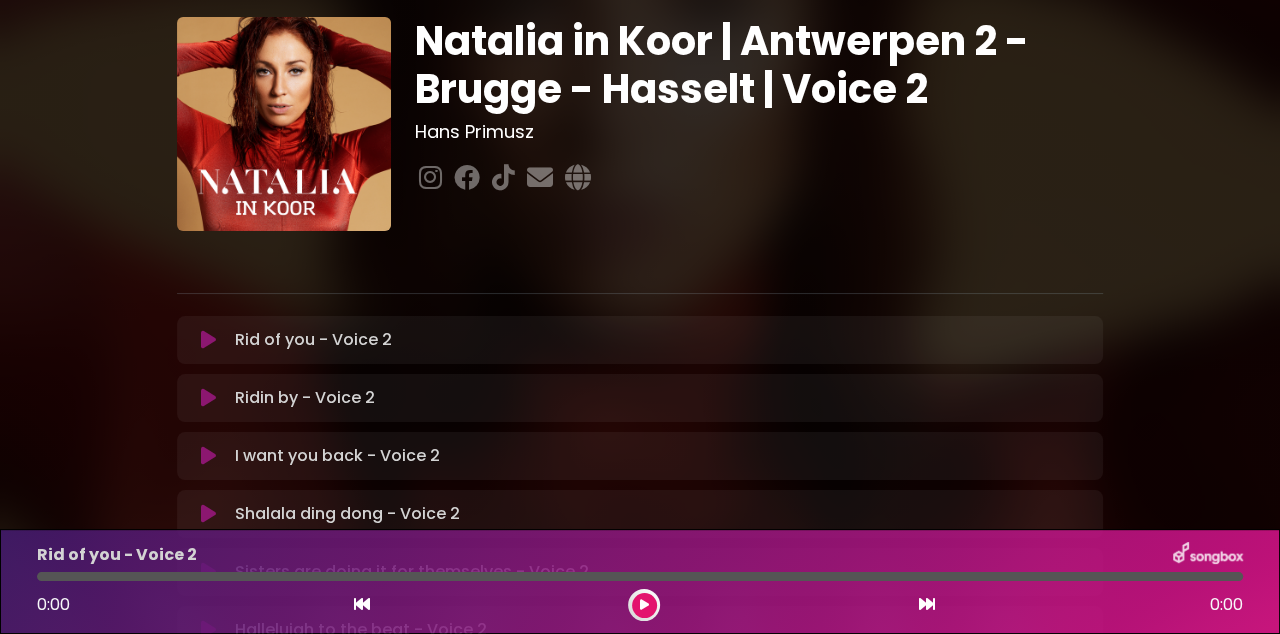 click on "Natalia in Koor | Antwerpen 2 - Brugge - Hasselt | Voice 2
Hans Primusz
×" at bounding box center [640, 502] 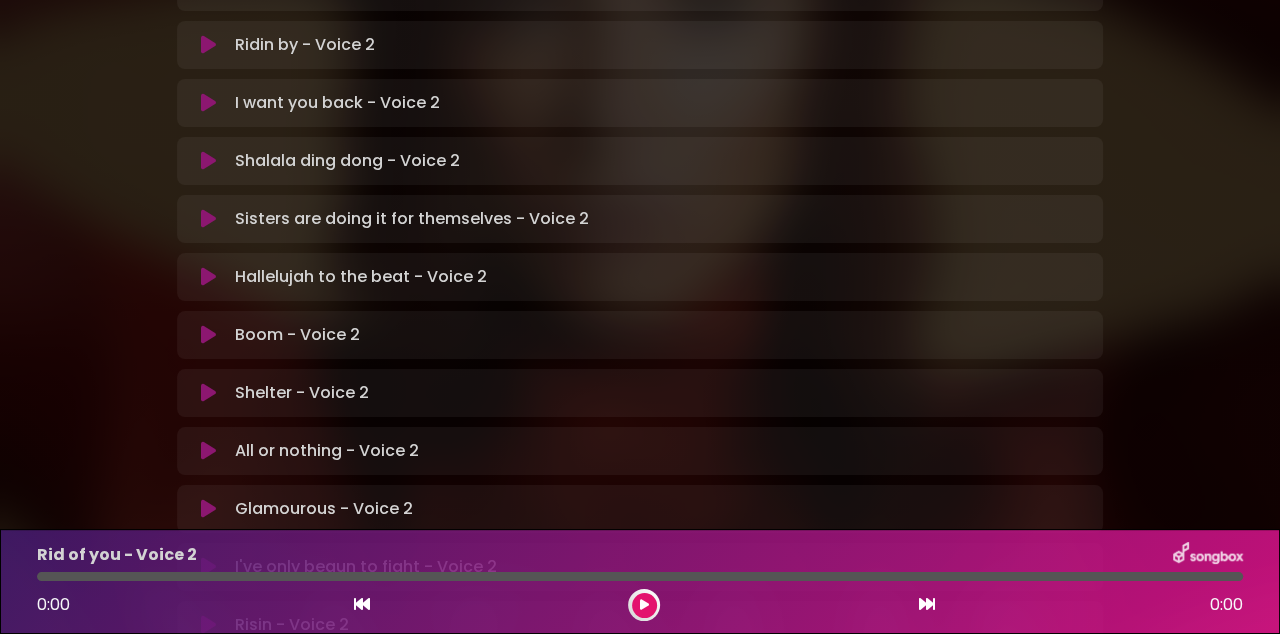 scroll, scrollTop: 413, scrollLeft: 0, axis: vertical 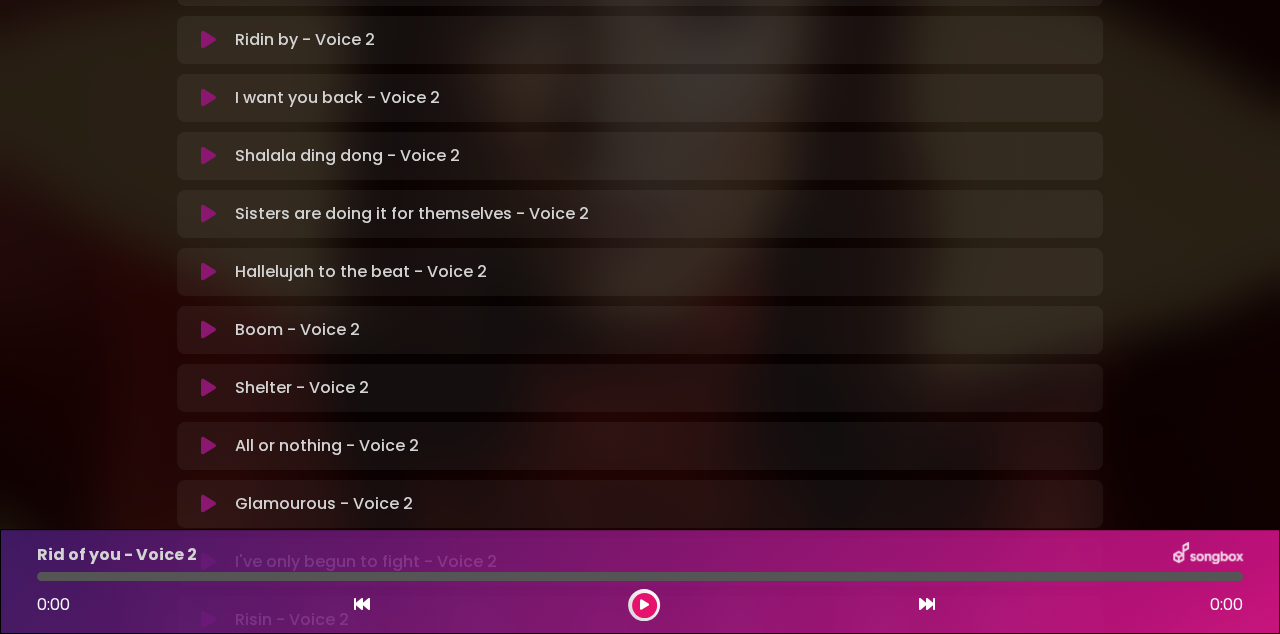 click at bounding box center [208, 272] 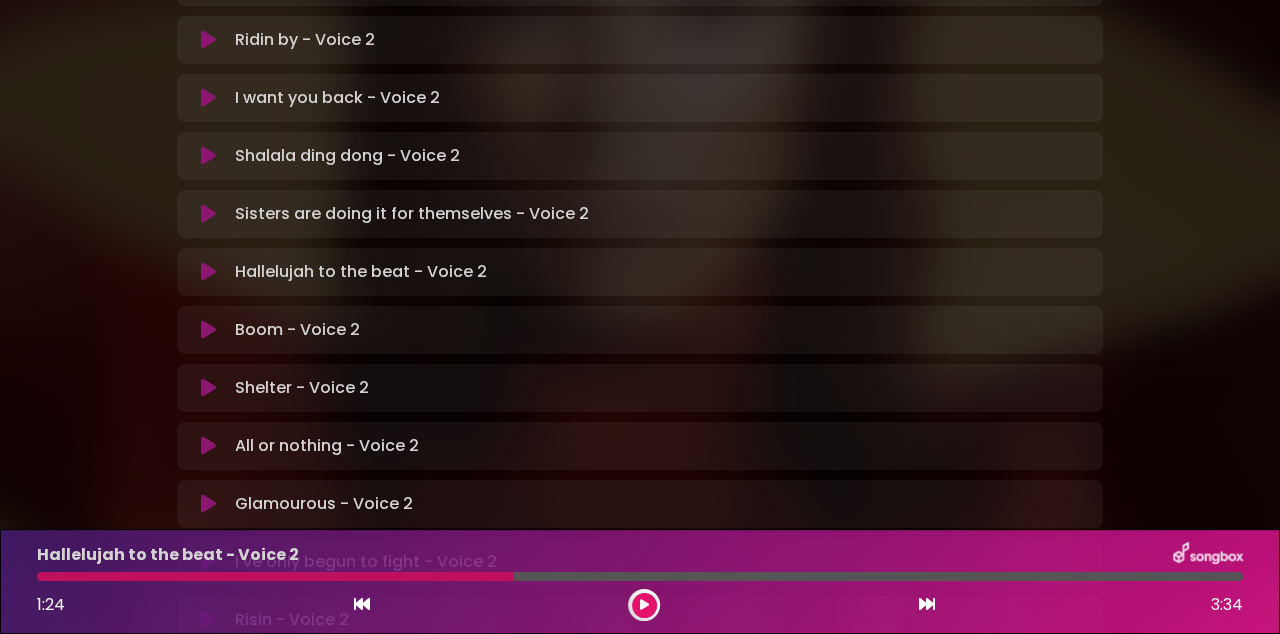click at bounding box center (275, 576) 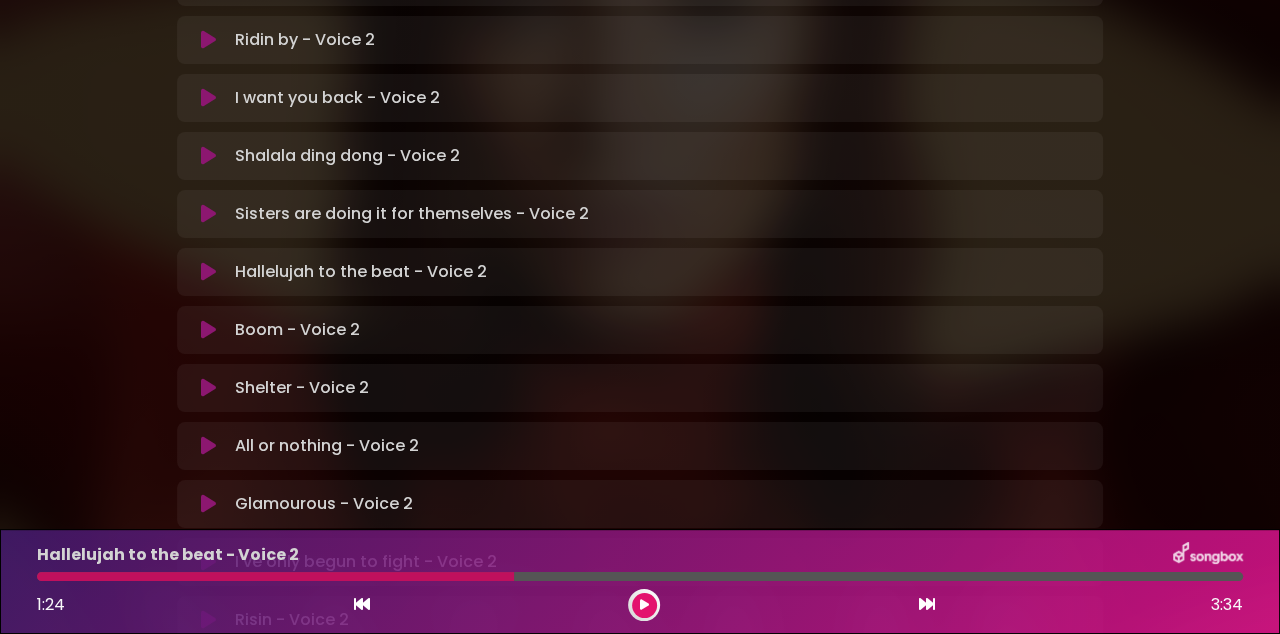 click on "1:24
3:34" at bounding box center (640, 605) 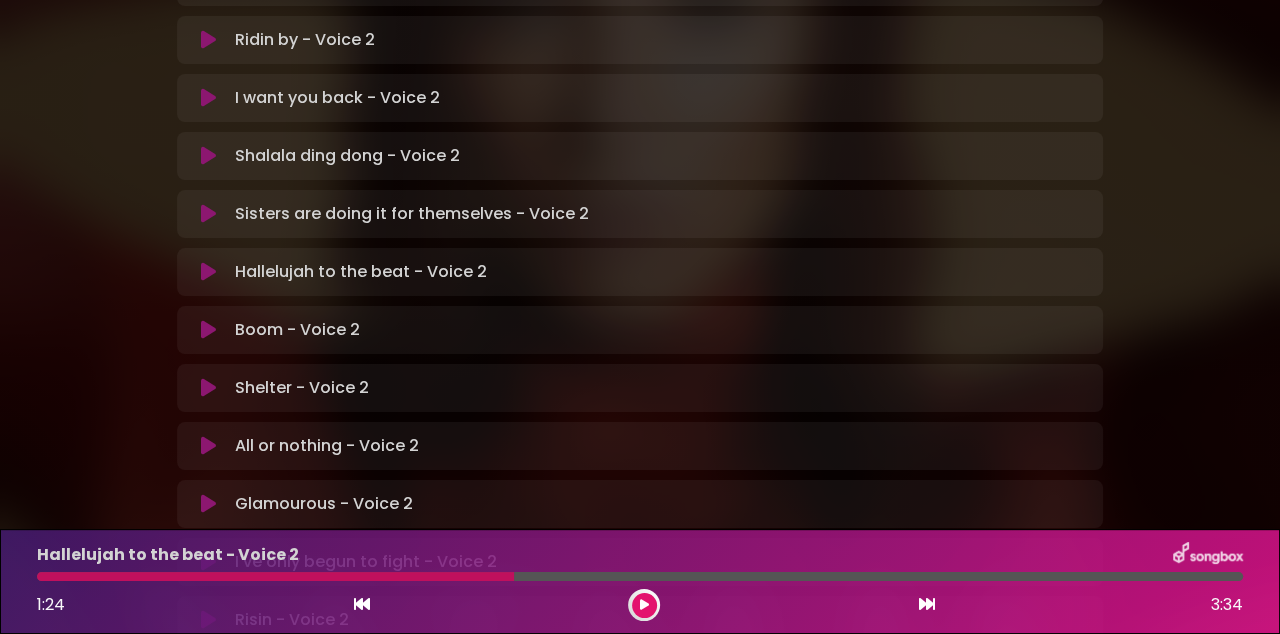 click at bounding box center [275, 576] 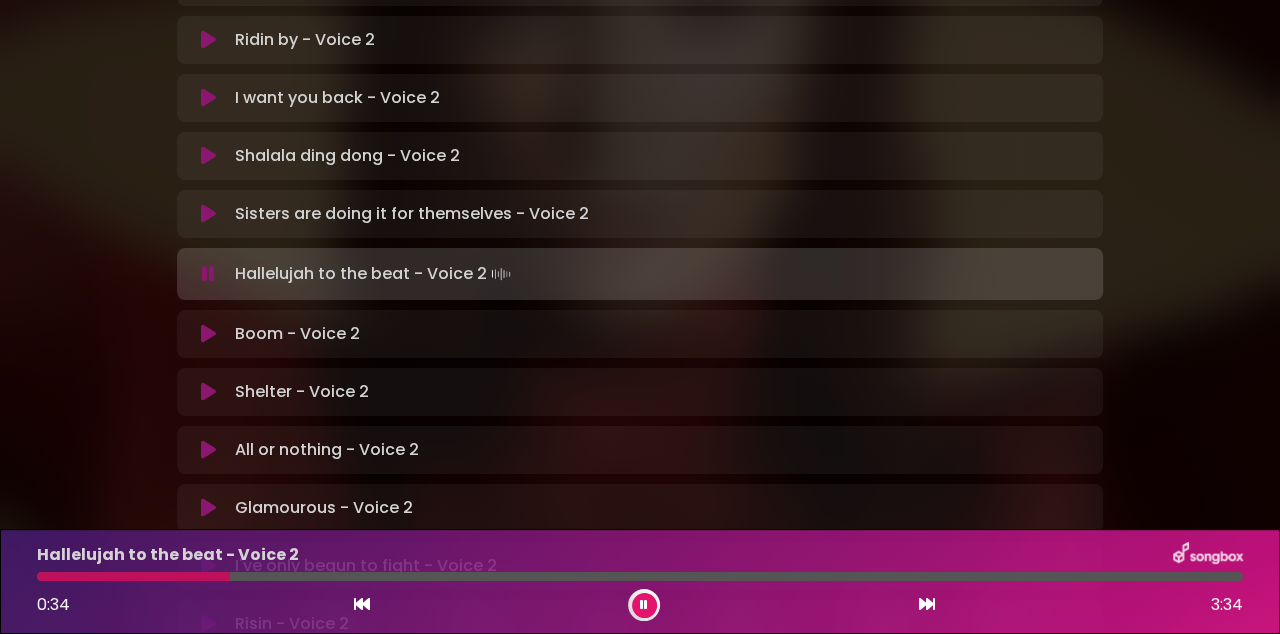 click on "0:34" at bounding box center [53, 604] 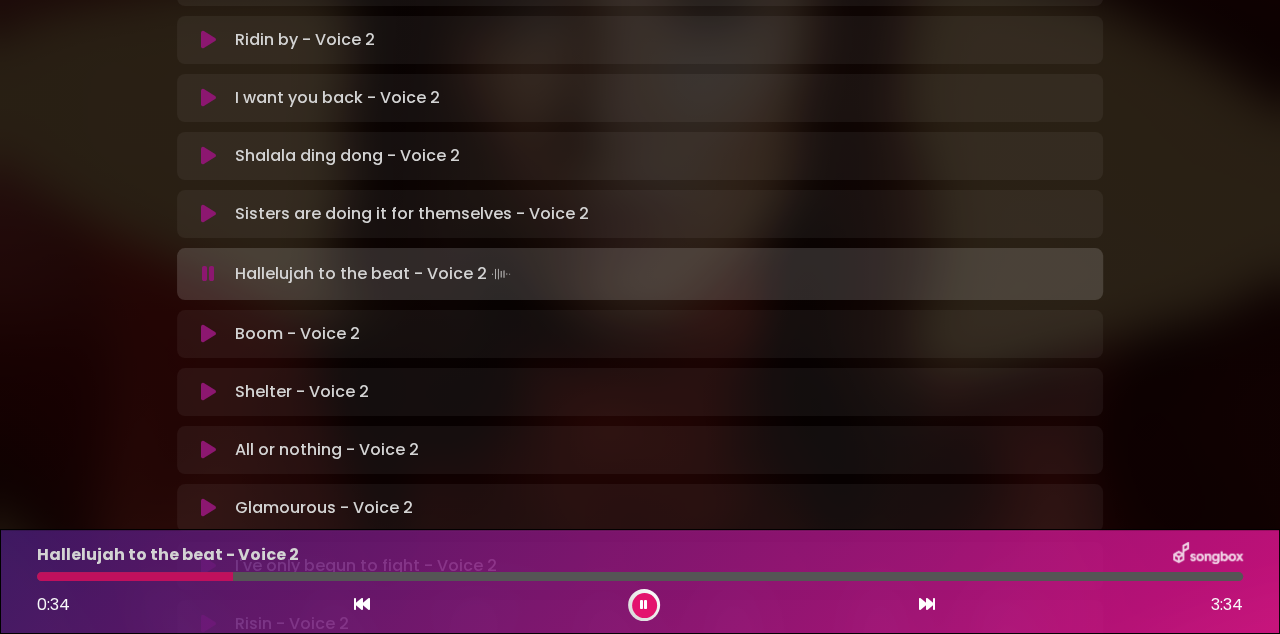 click at bounding box center (135, 576) 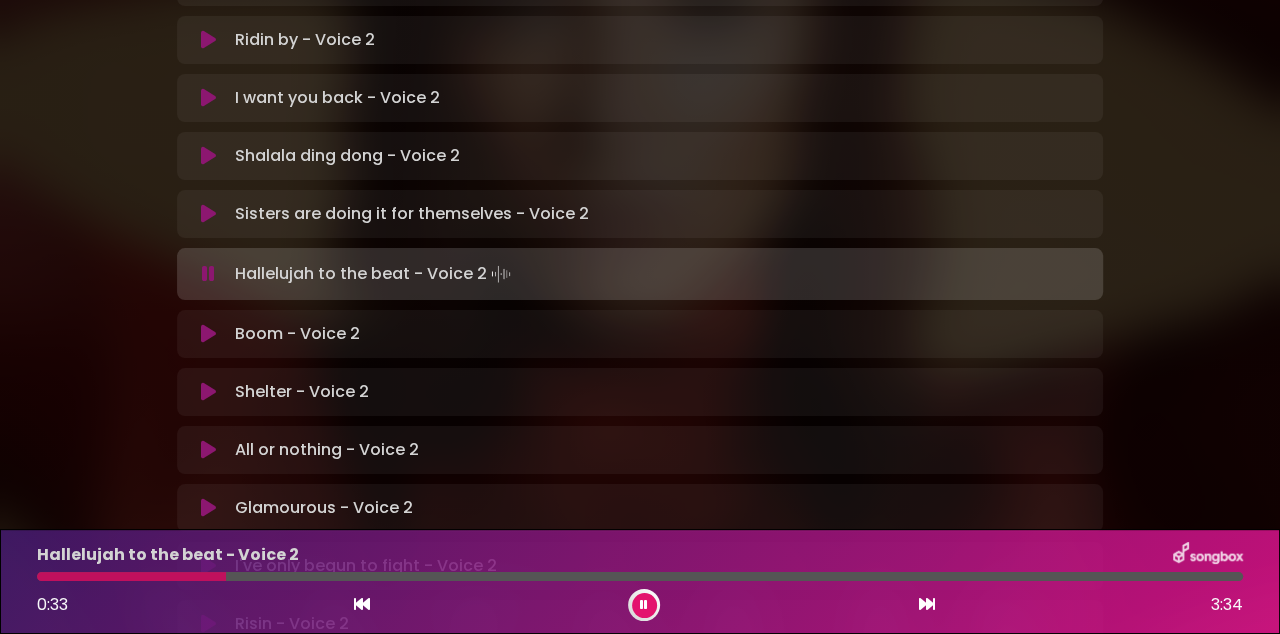 click at bounding box center (131, 576) 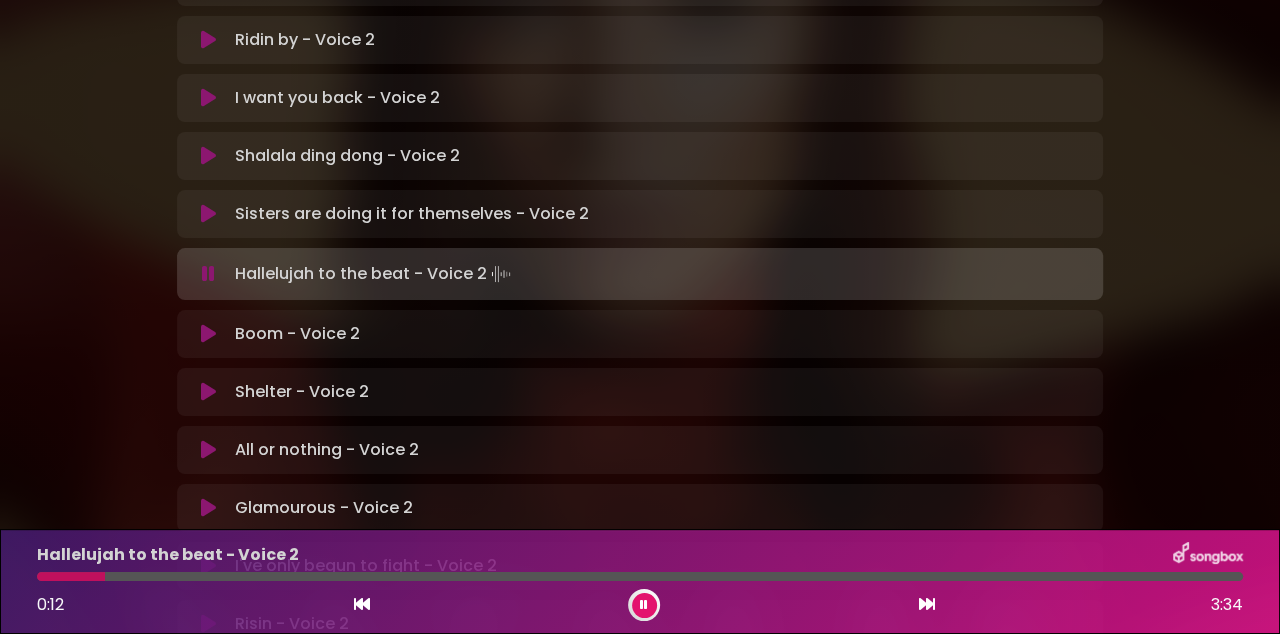 click at bounding box center (71, 576) 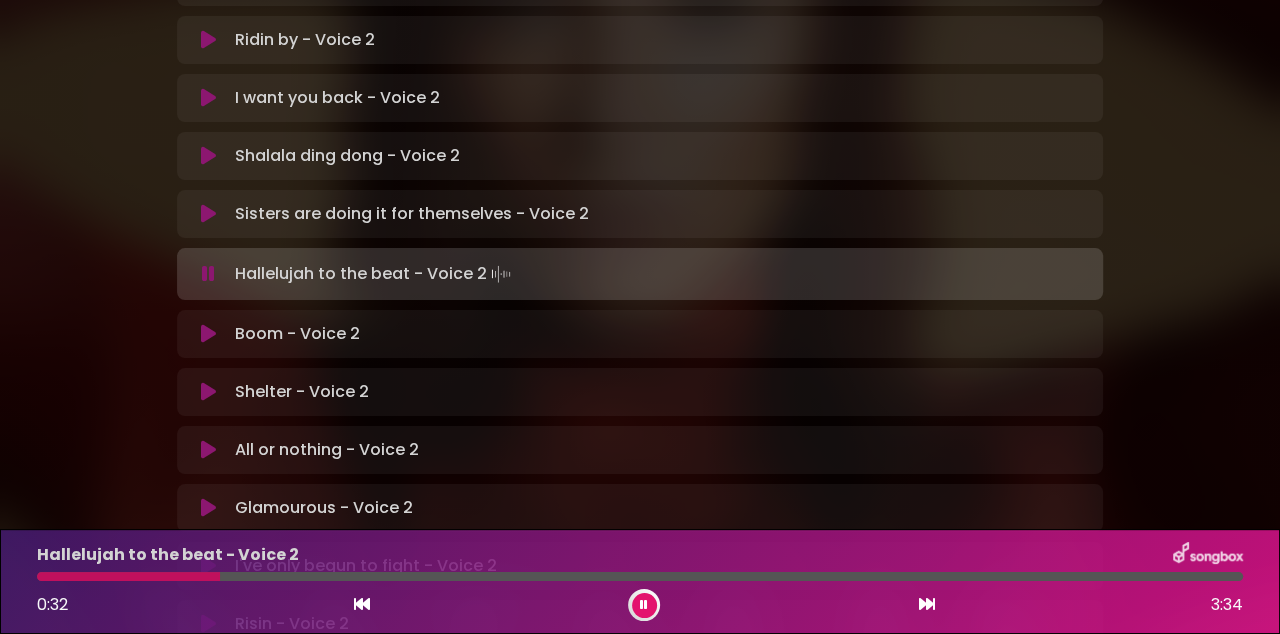 click at bounding box center (128, 576) 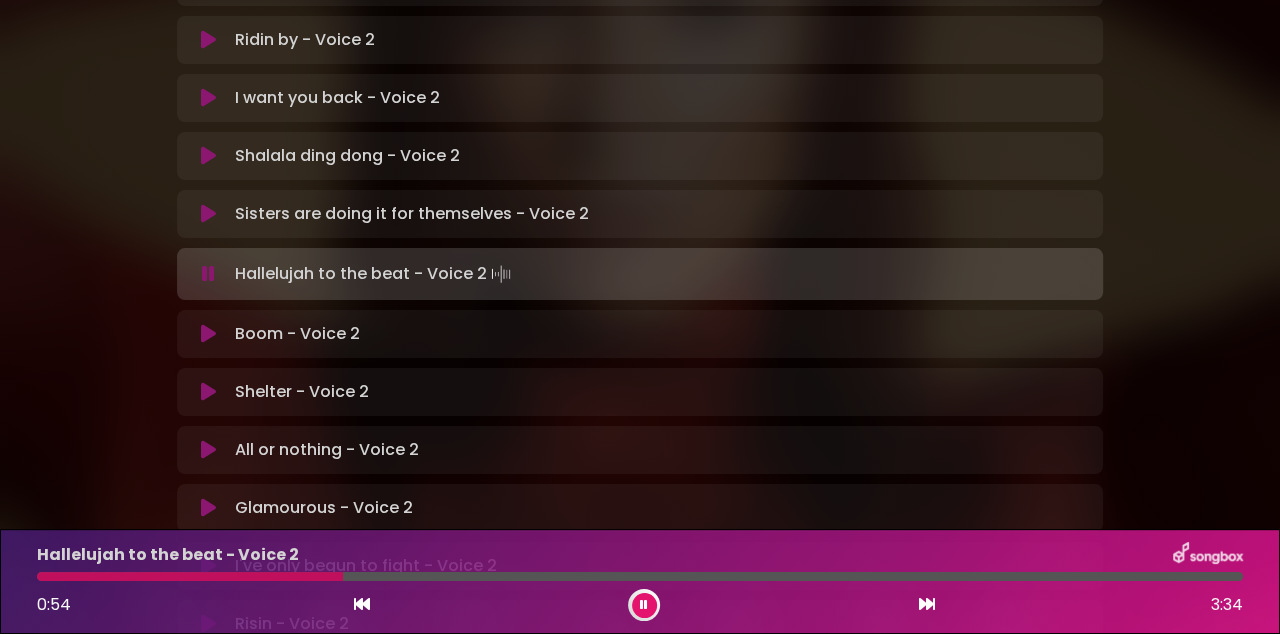 click on "0:54" at bounding box center (54, 604) 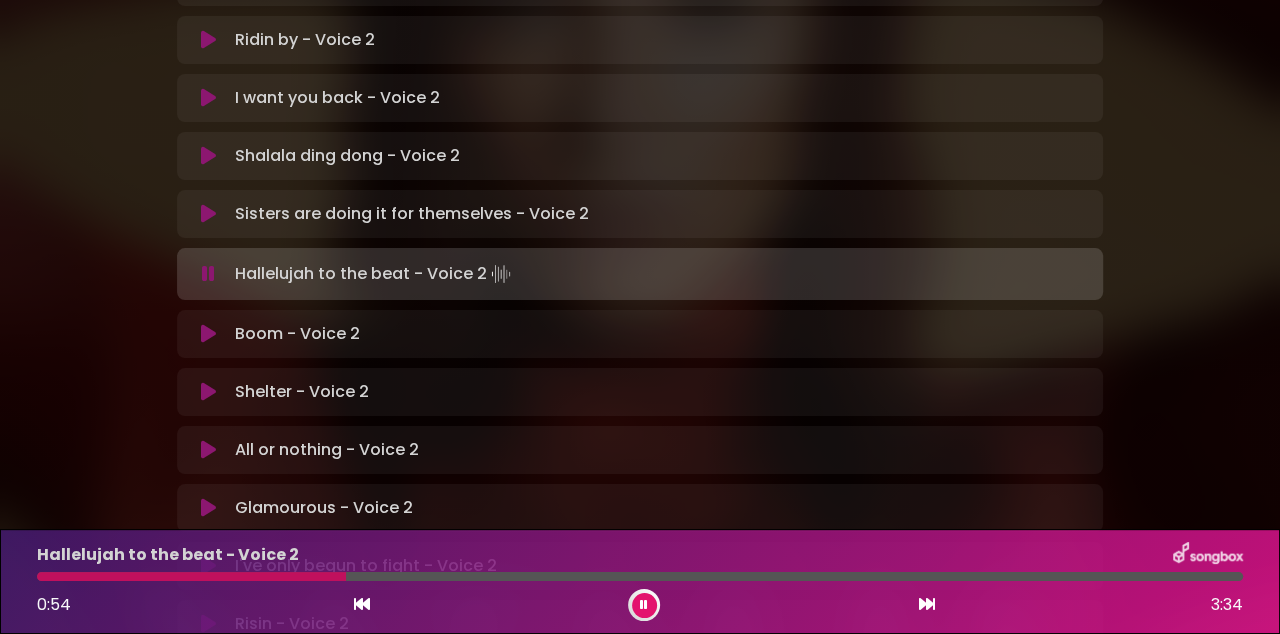click at bounding box center [191, 576] 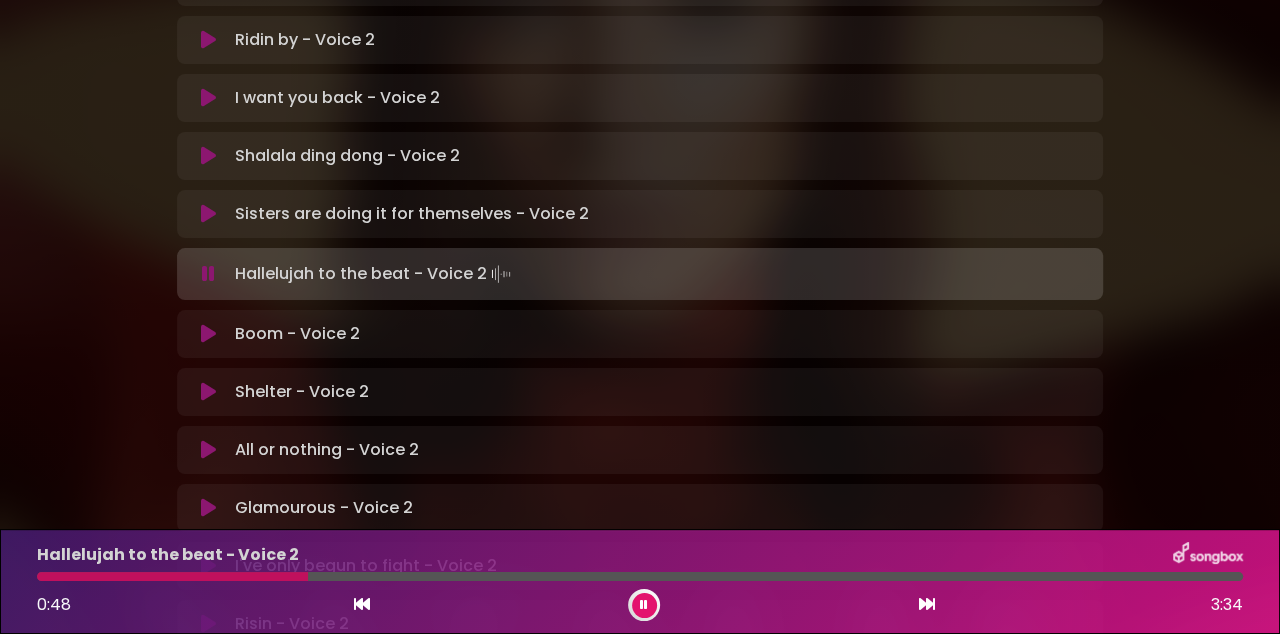 click at bounding box center [362, 604] 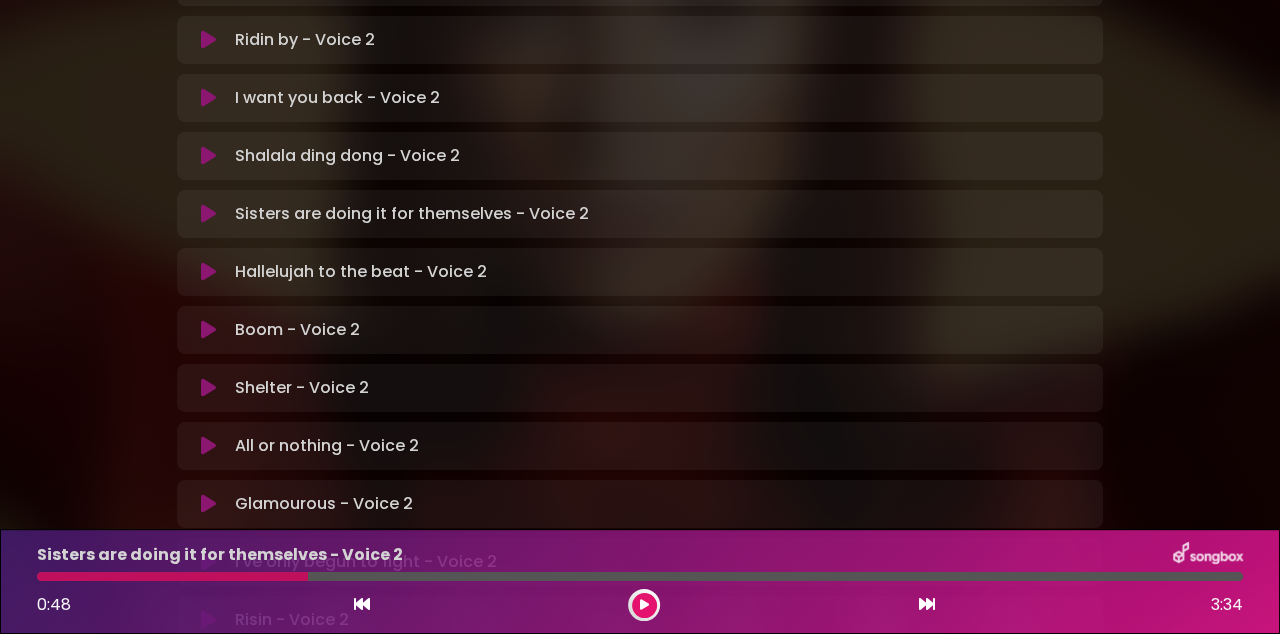 click on "0:48" at bounding box center [54, 604] 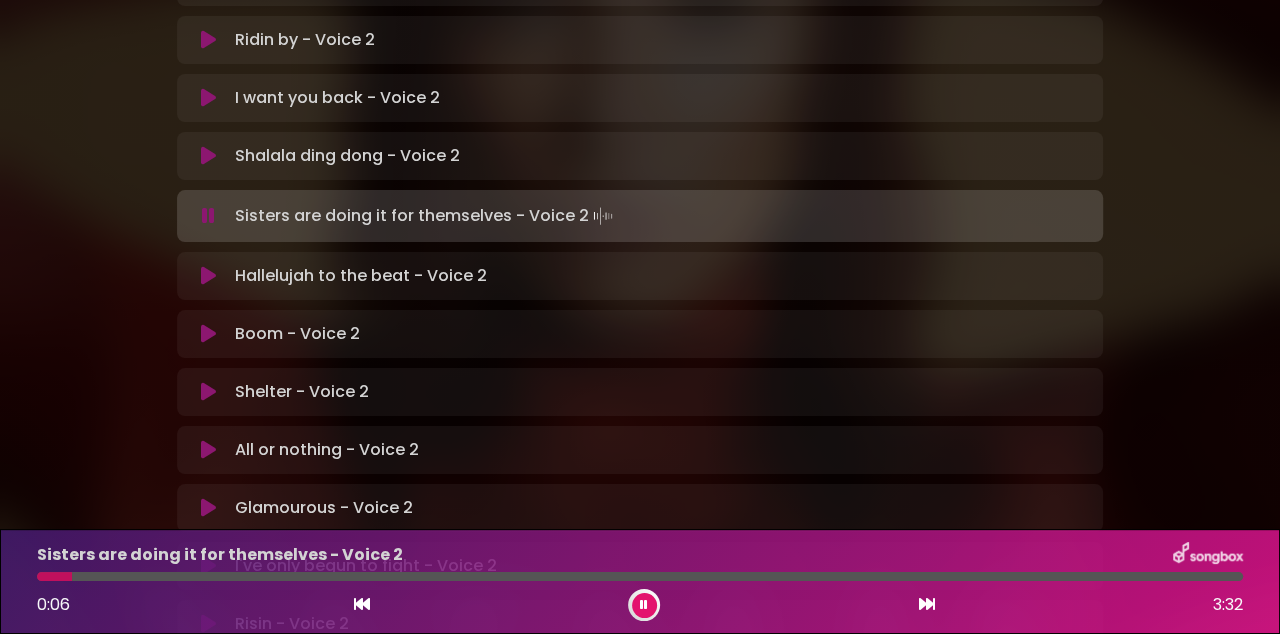 click on "Hallelujah to the beat - Voice 2
Loading Track..." at bounding box center (640, 276) 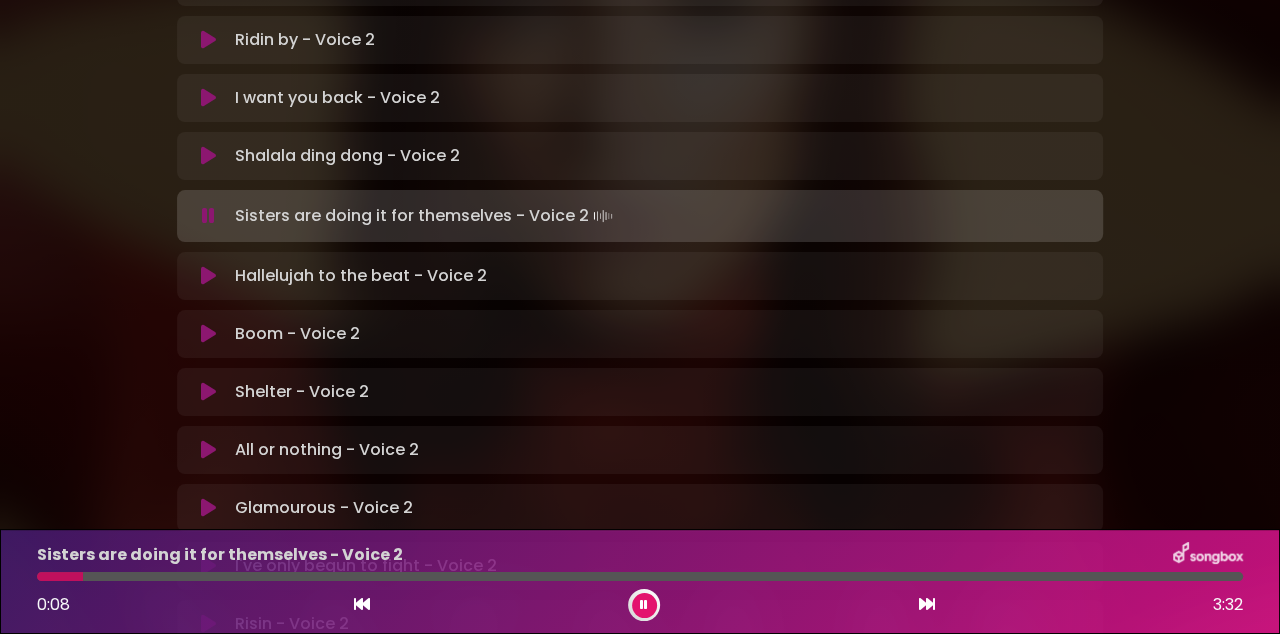 click on "Hallelujah to the beat - Voice 2
Loading Track..." at bounding box center (640, 276) 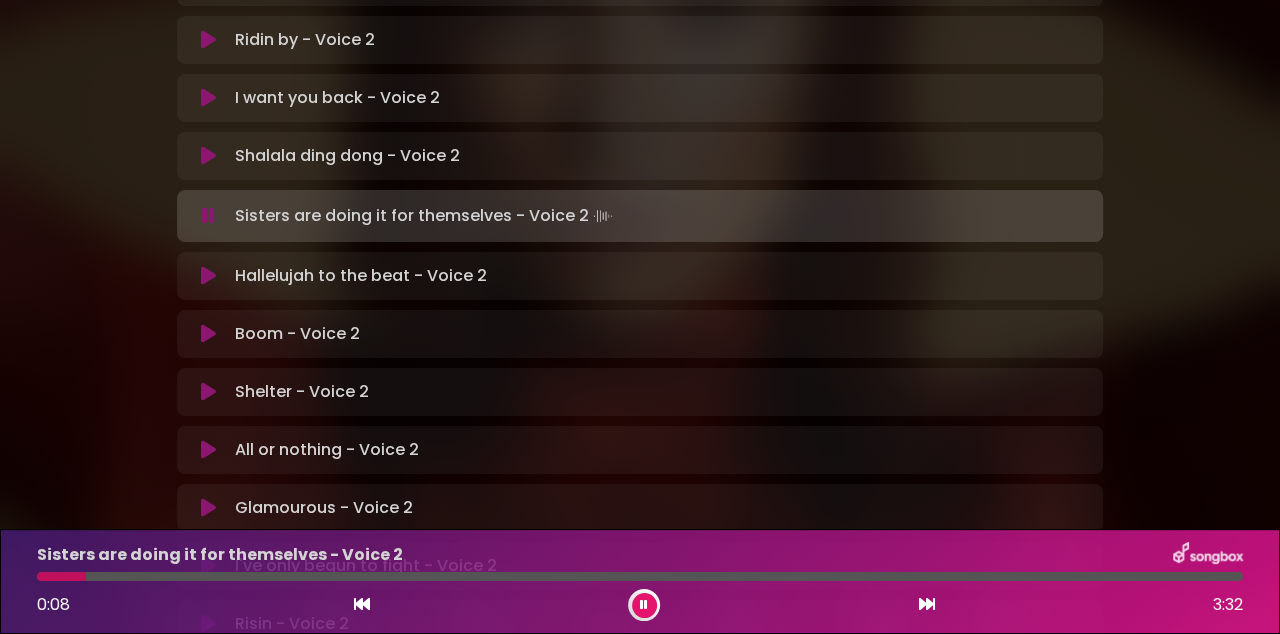 click on "Hallelujah to the beat - Voice 2
Loading Track..." at bounding box center (361, 276) 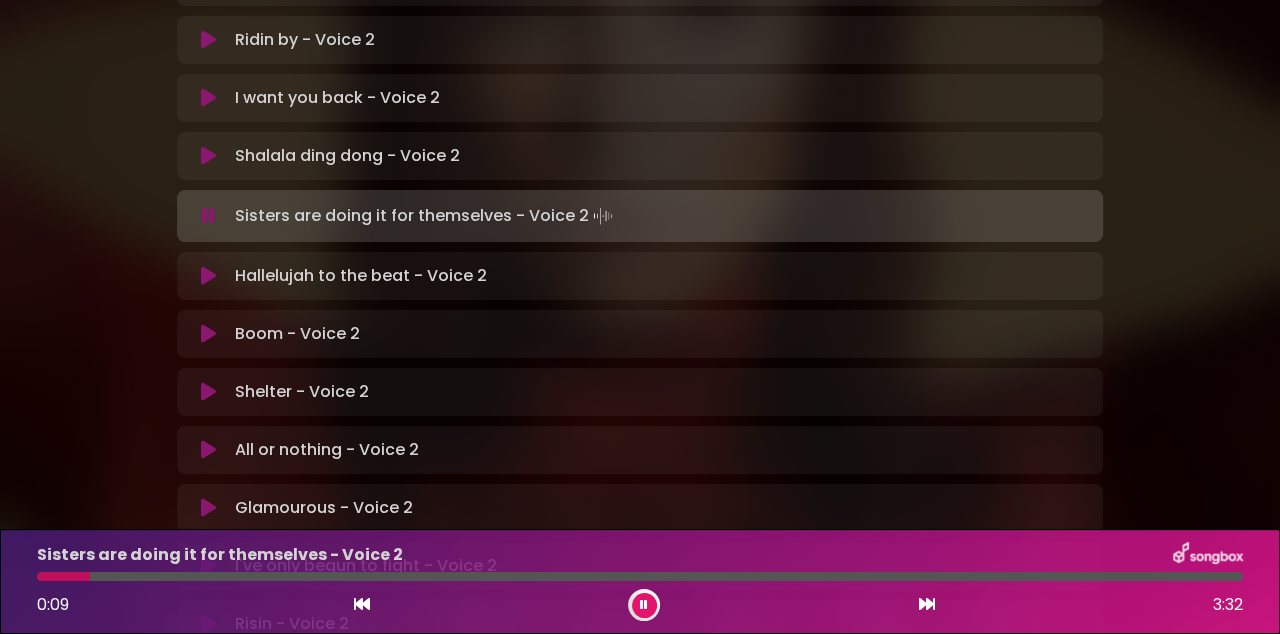 click on "0:09
3:32" at bounding box center (640, 605) 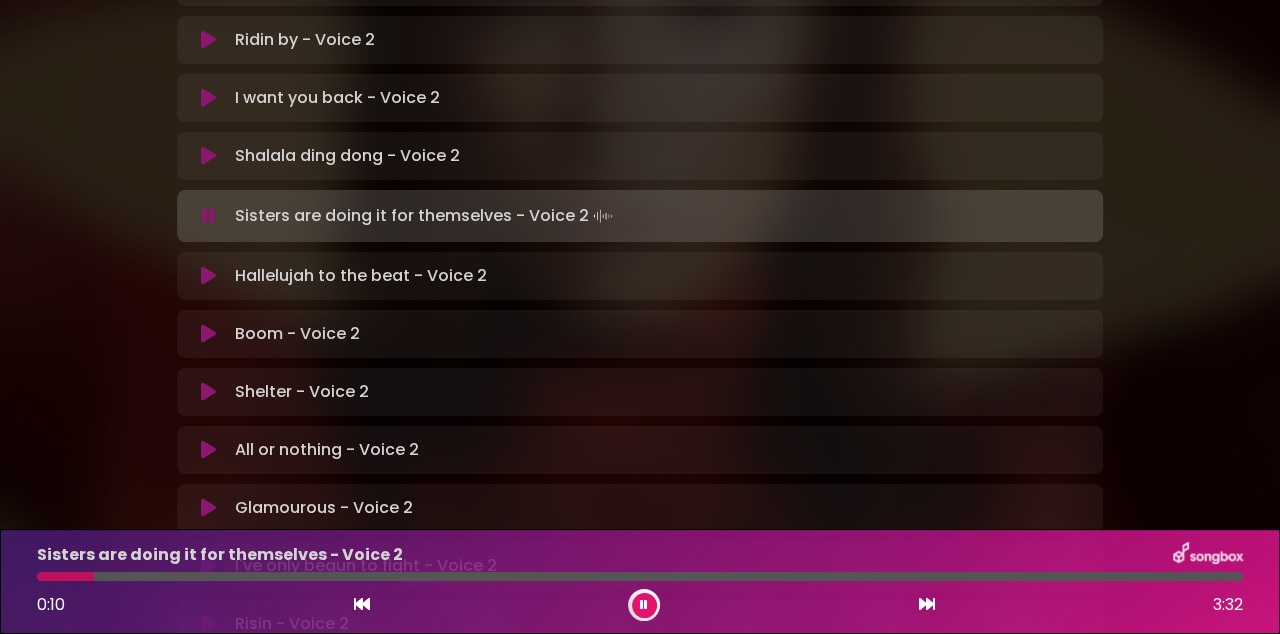 click at bounding box center (644, 605) 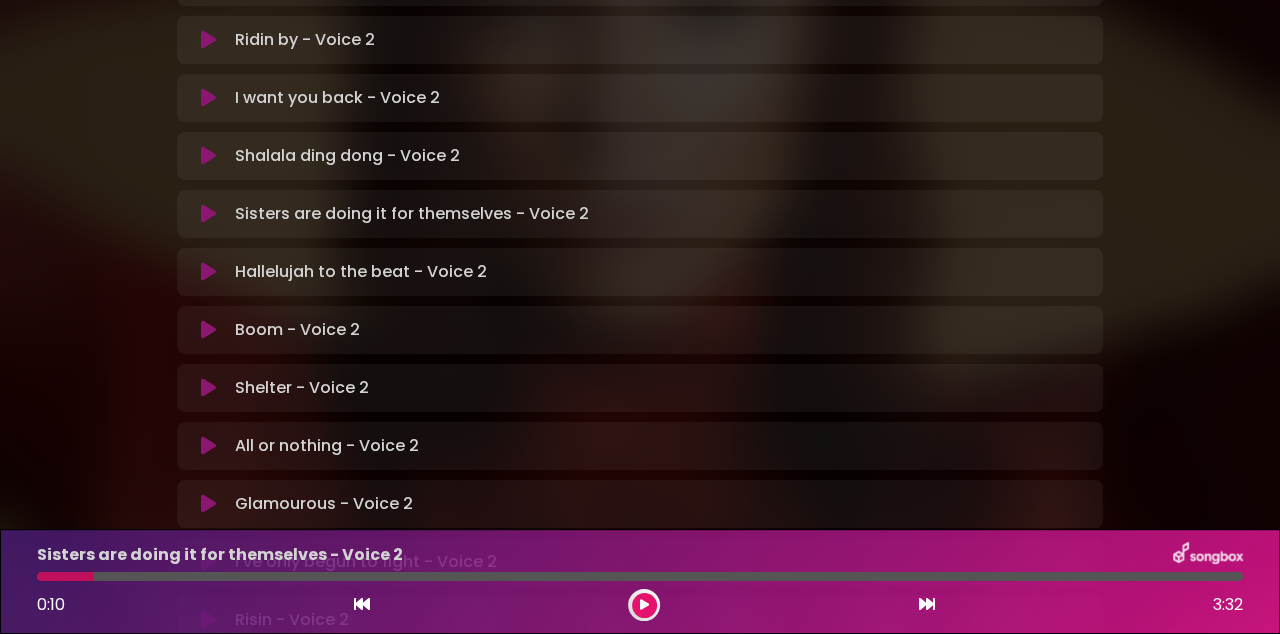 click on "Hallelujah to the beat - Voice 2
Loading Track..." at bounding box center [361, 272] 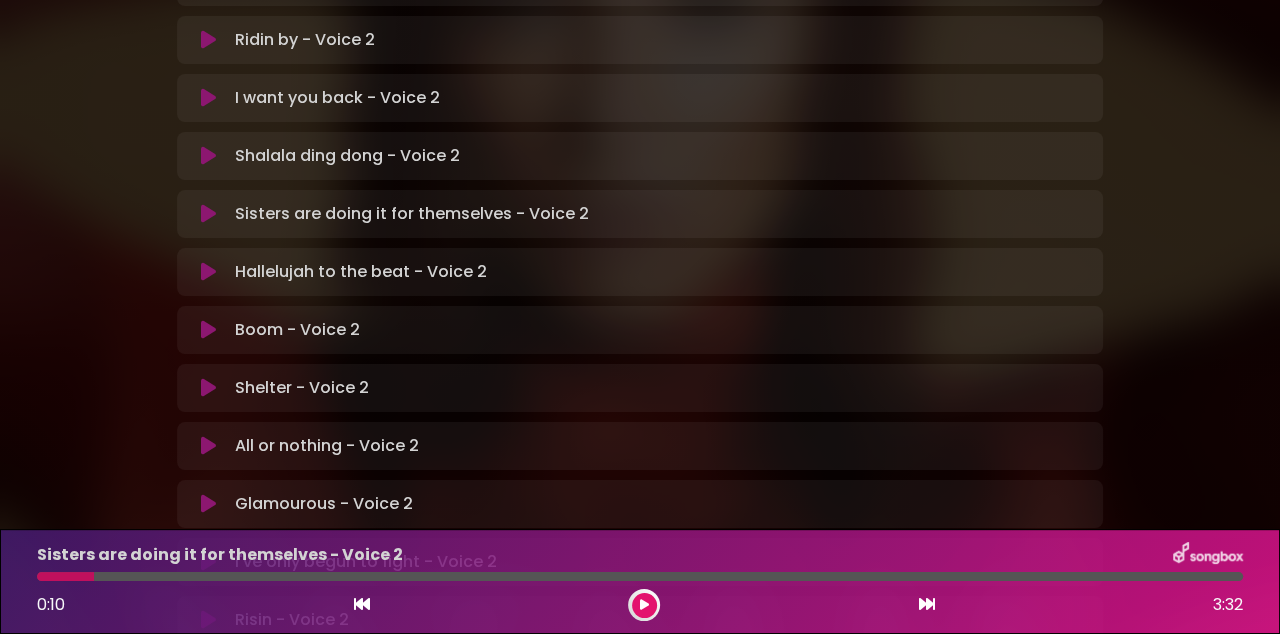 click at bounding box center (208, 272) 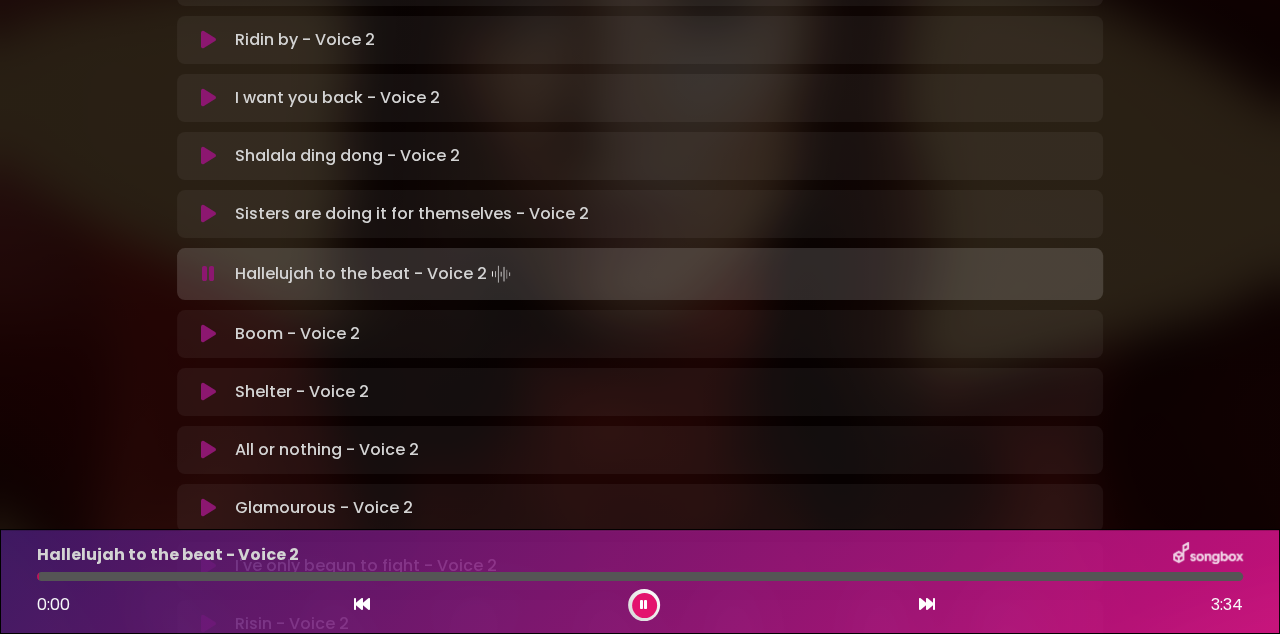 click at bounding box center (644, 605) 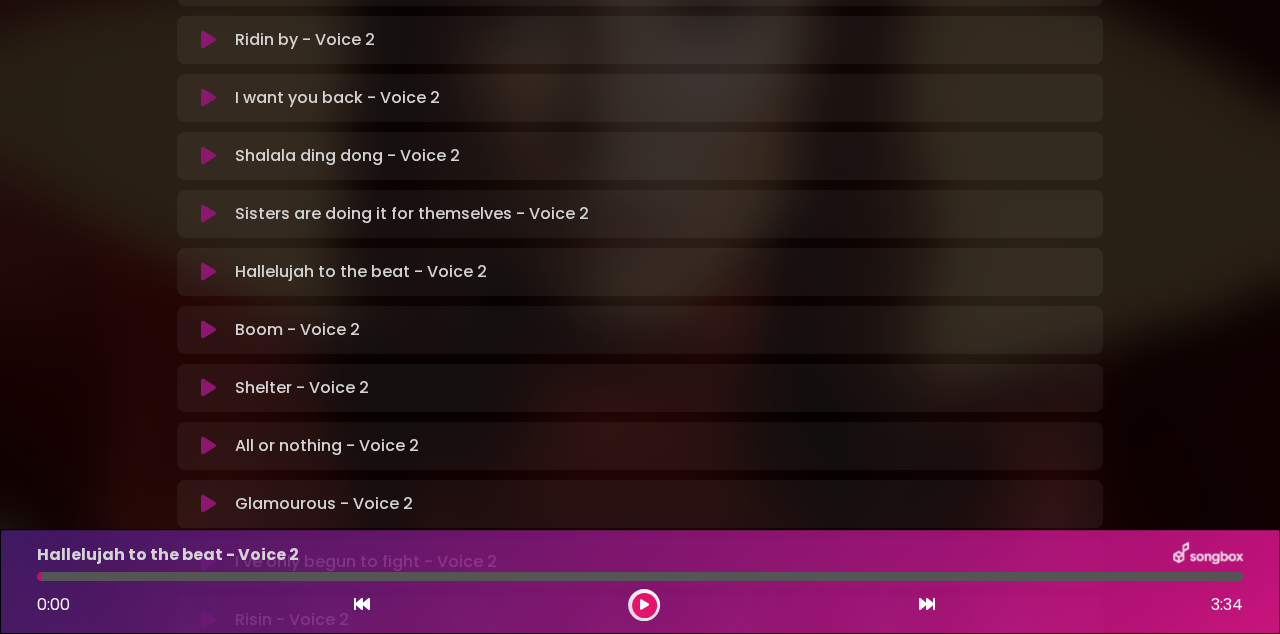 click at bounding box center (644, 605) 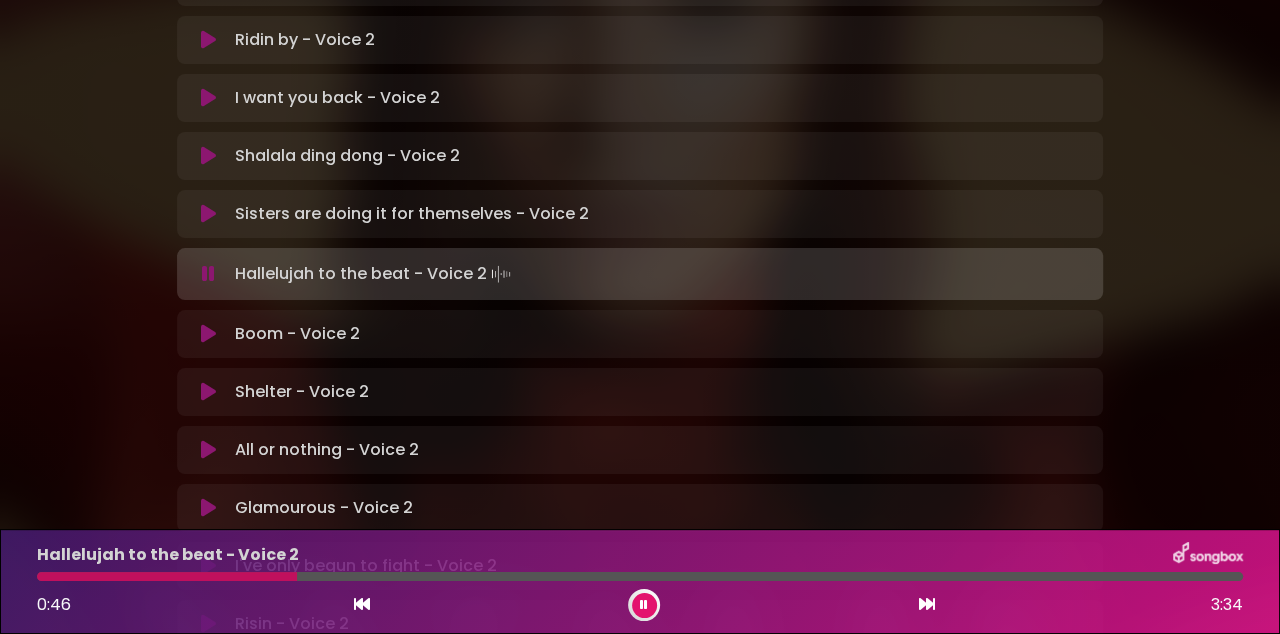 click at bounding box center [167, 576] 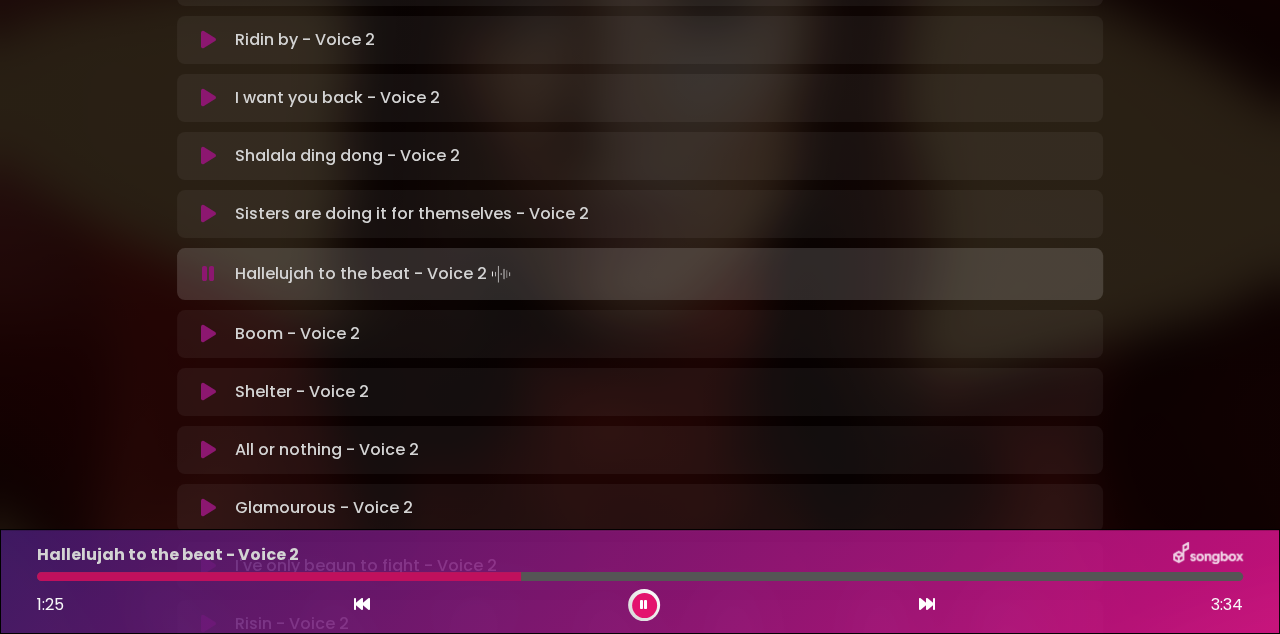 click at bounding box center (644, 605) 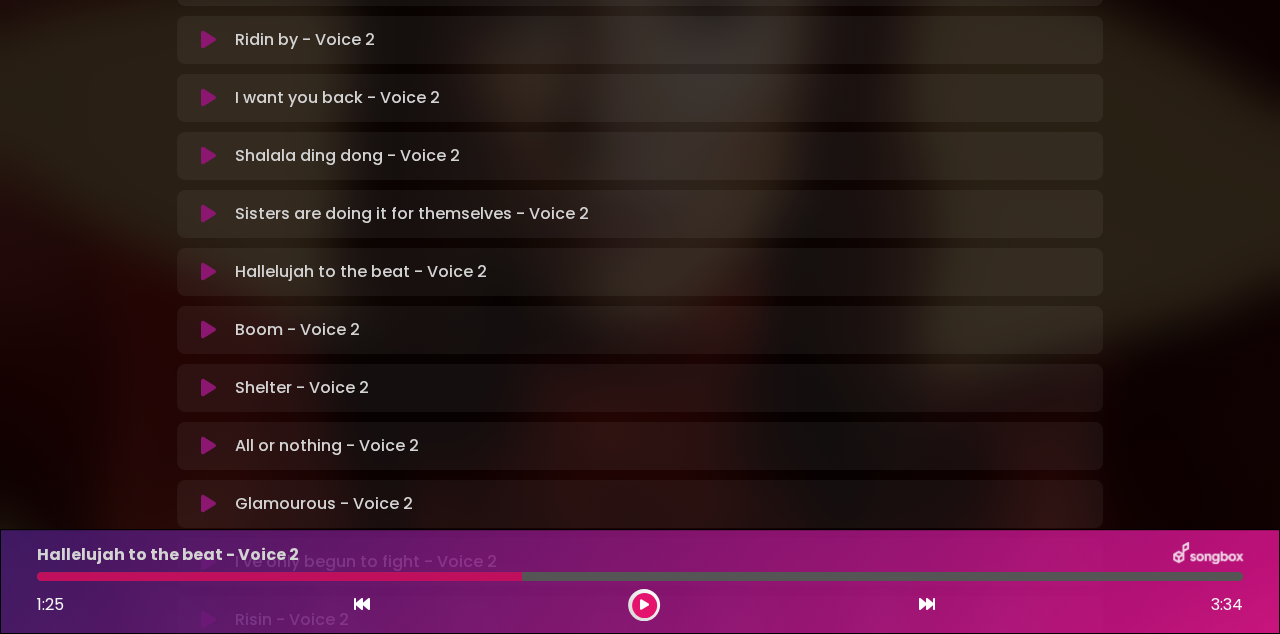 click at bounding box center [279, 576] 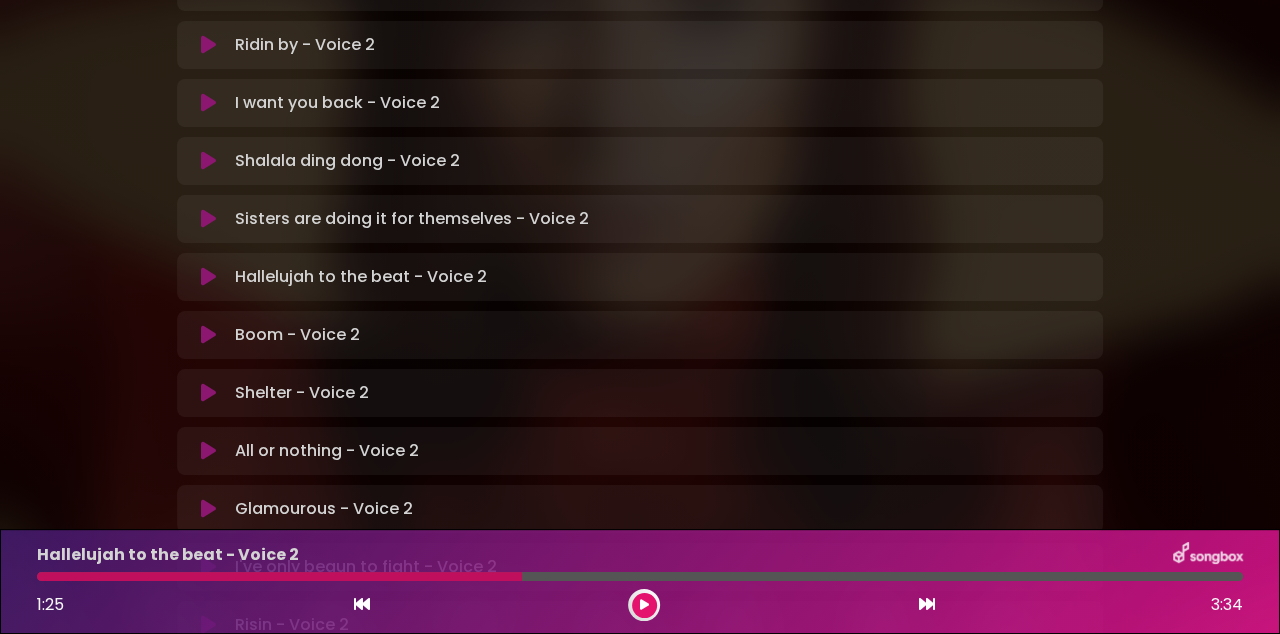 click at bounding box center (644, 605) 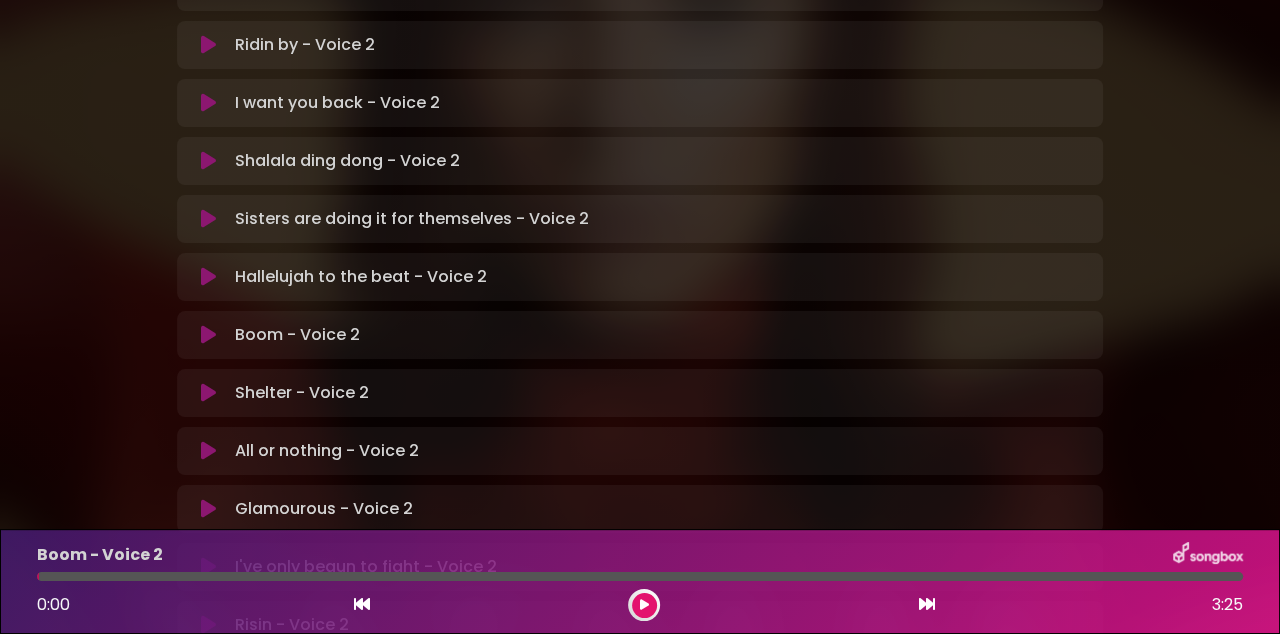 click at bounding box center (208, 277) 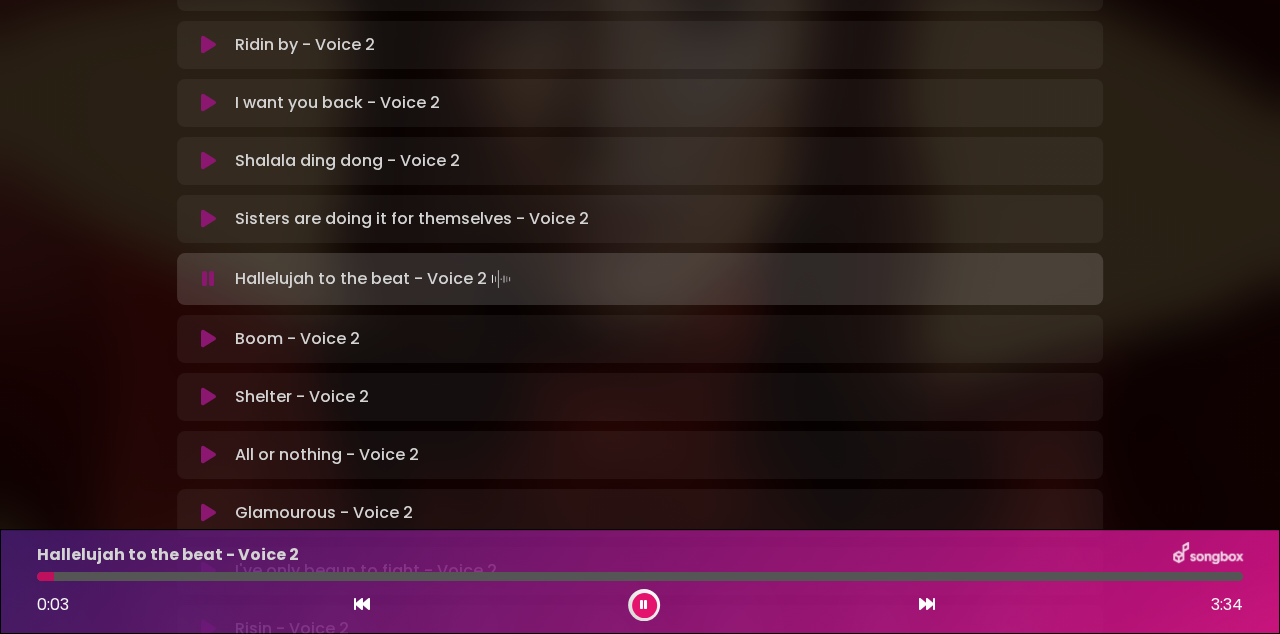 click on "Natalia in Koor | Antwerpen 2 - Brugge - Hasselt | Voice 2
Hans Primusz
×" at bounding box center (640, 151) 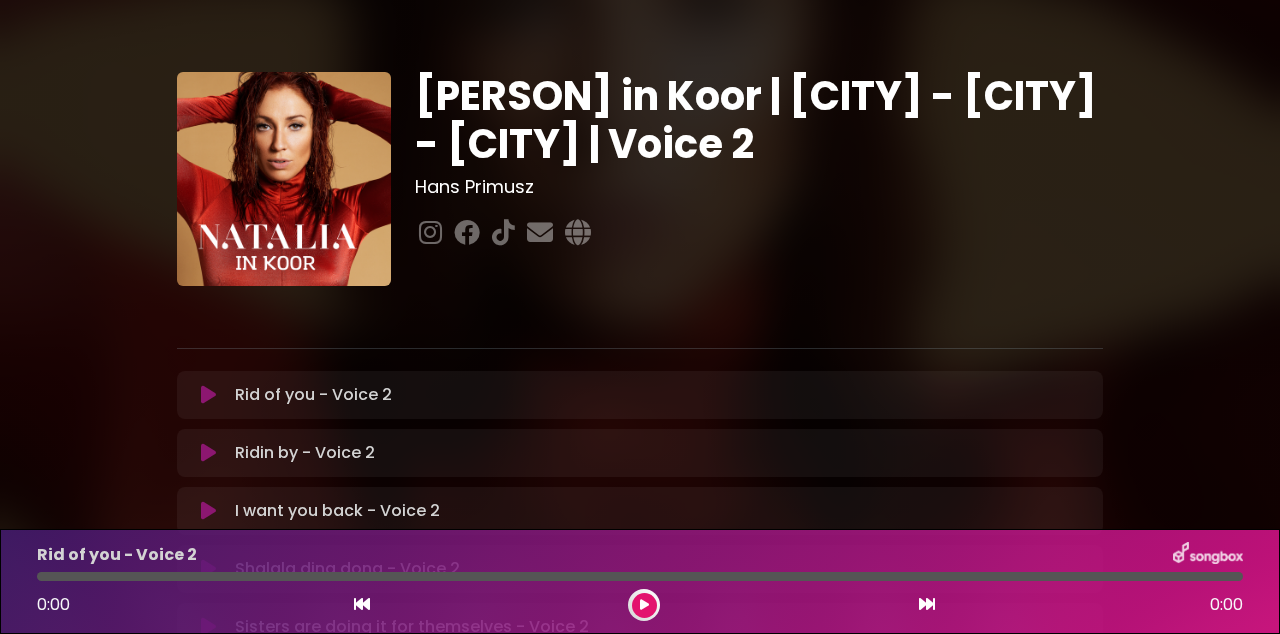 scroll, scrollTop: 0, scrollLeft: 0, axis: both 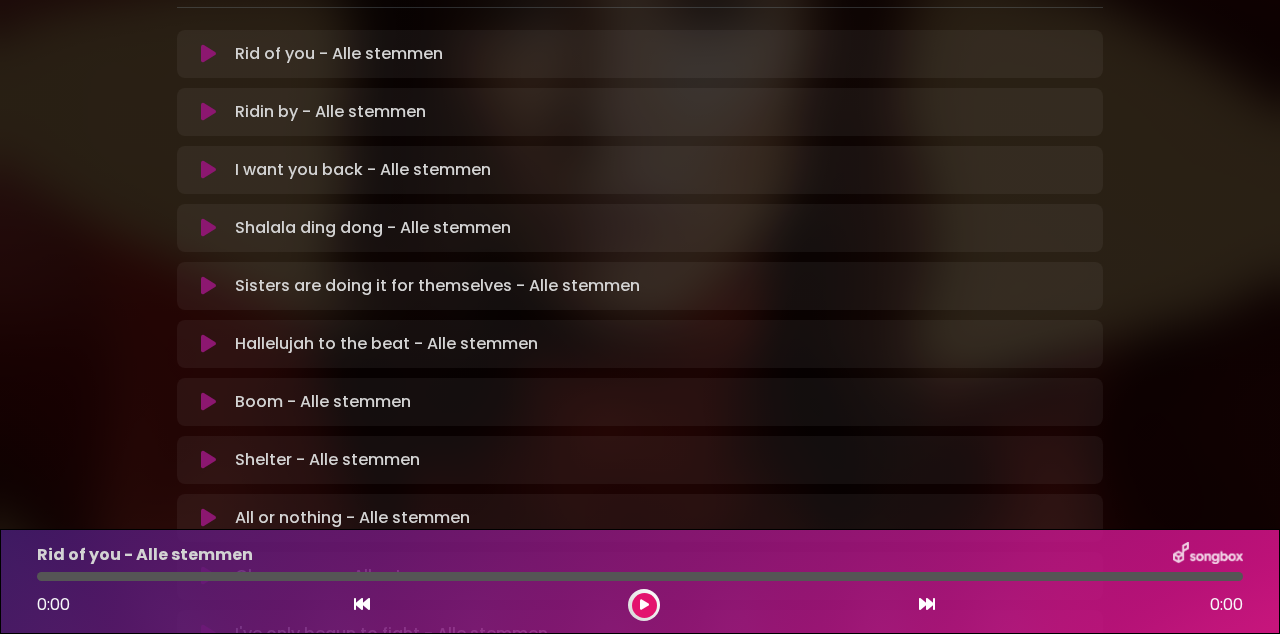 click at bounding box center (208, 344) 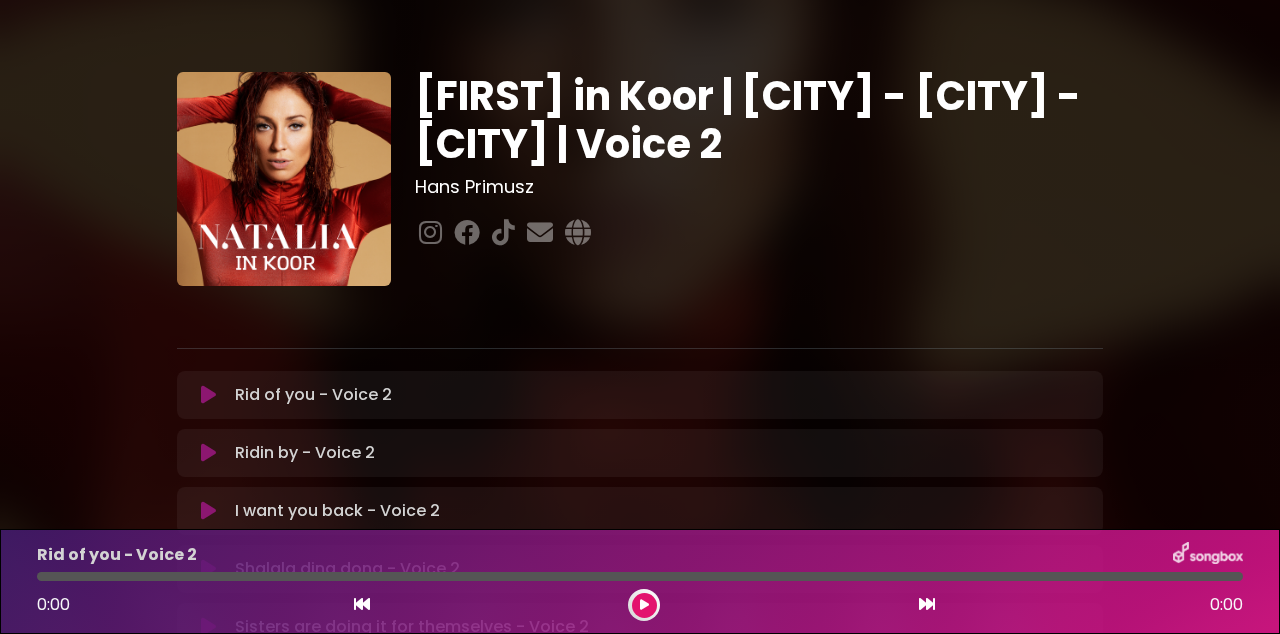 scroll, scrollTop: 0, scrollLeft: 0, axis: both 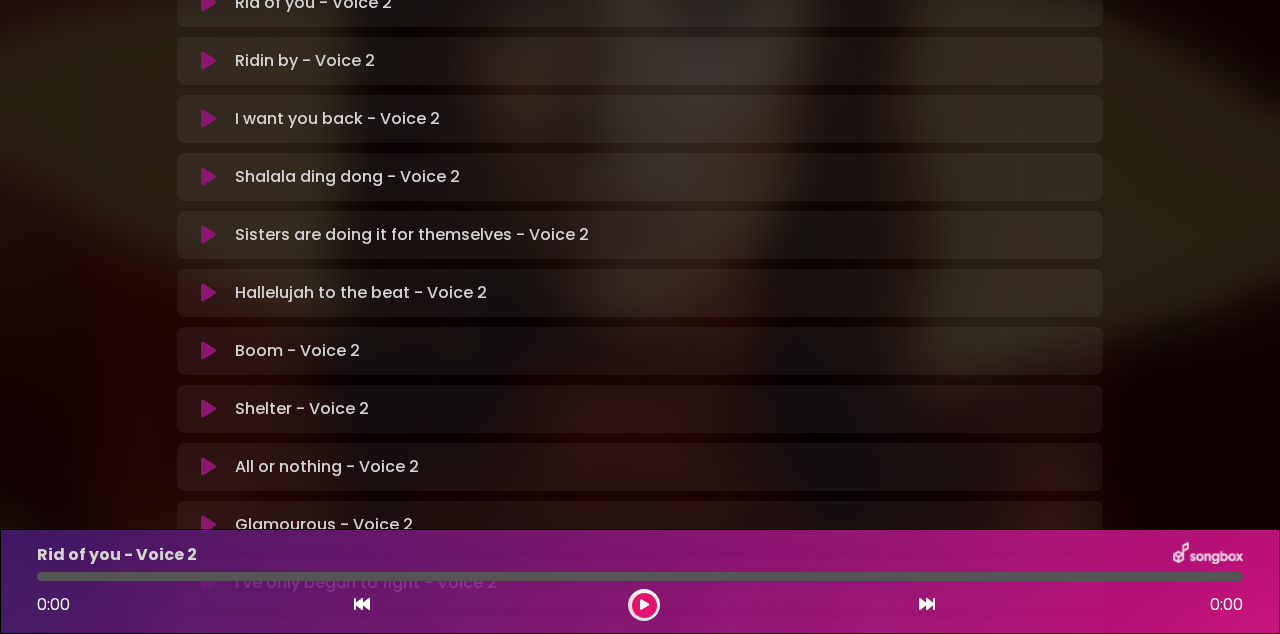 click at bounding box center [208, 409] 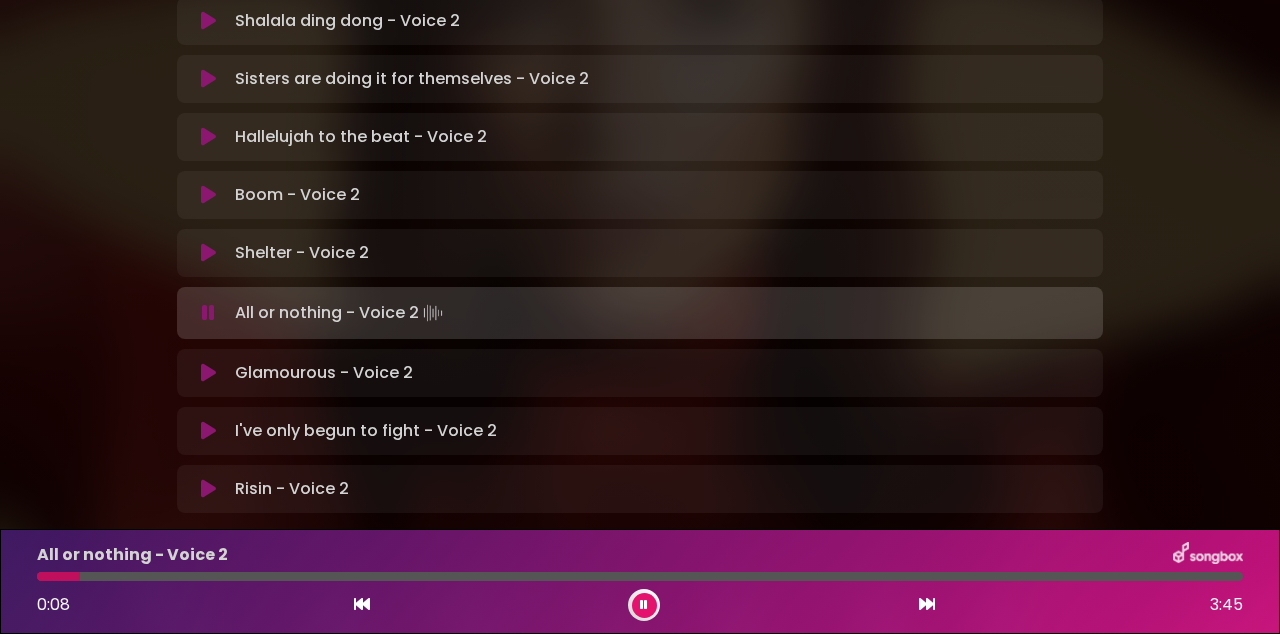 scroll, scrollTop: 564, scrollLeft: 0, axis: vertical 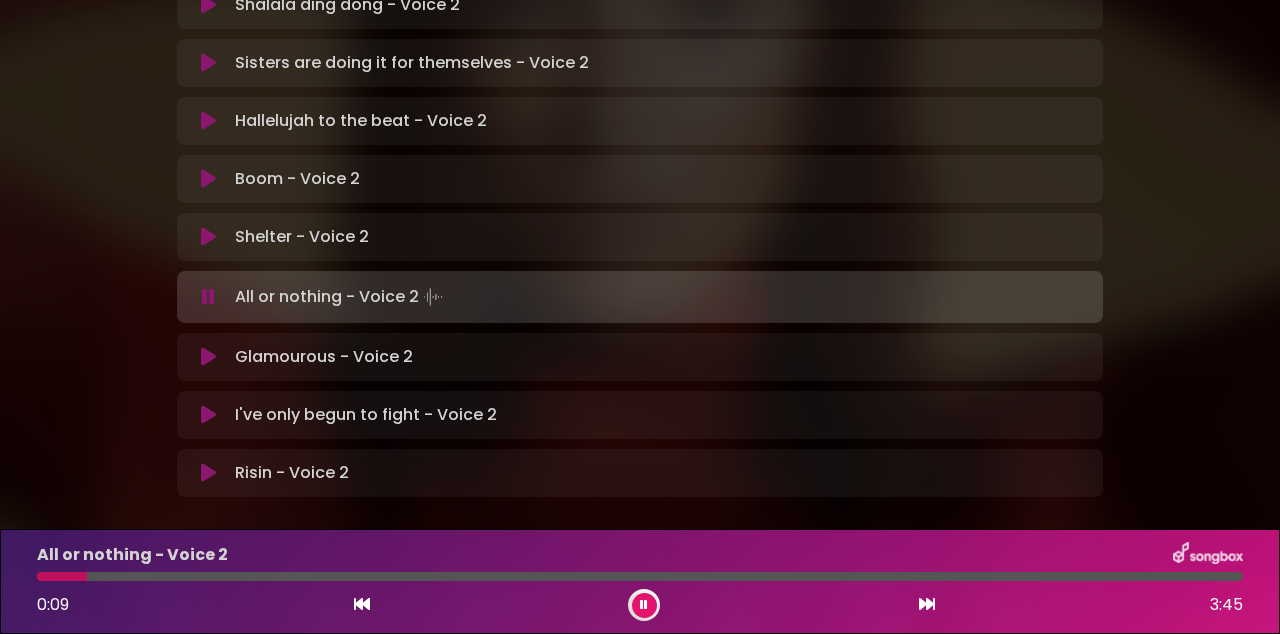click at bounding box center [208, 415] 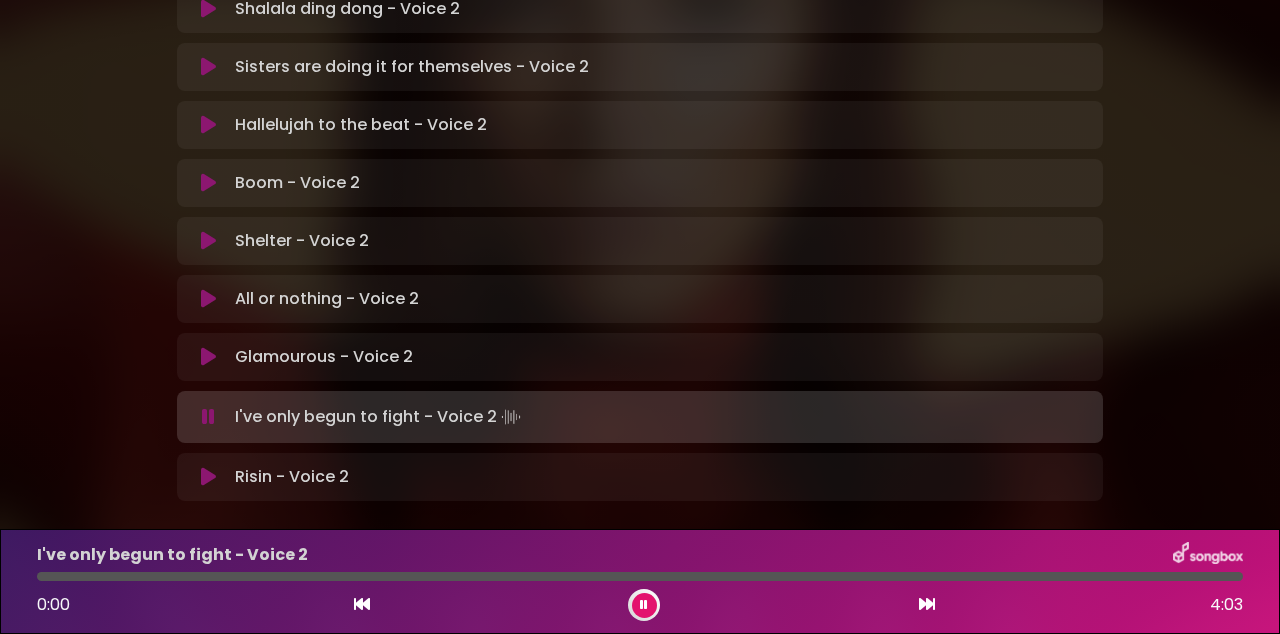 scroll, scrollTop: 564, scrollLeft: 0, axis: vertical 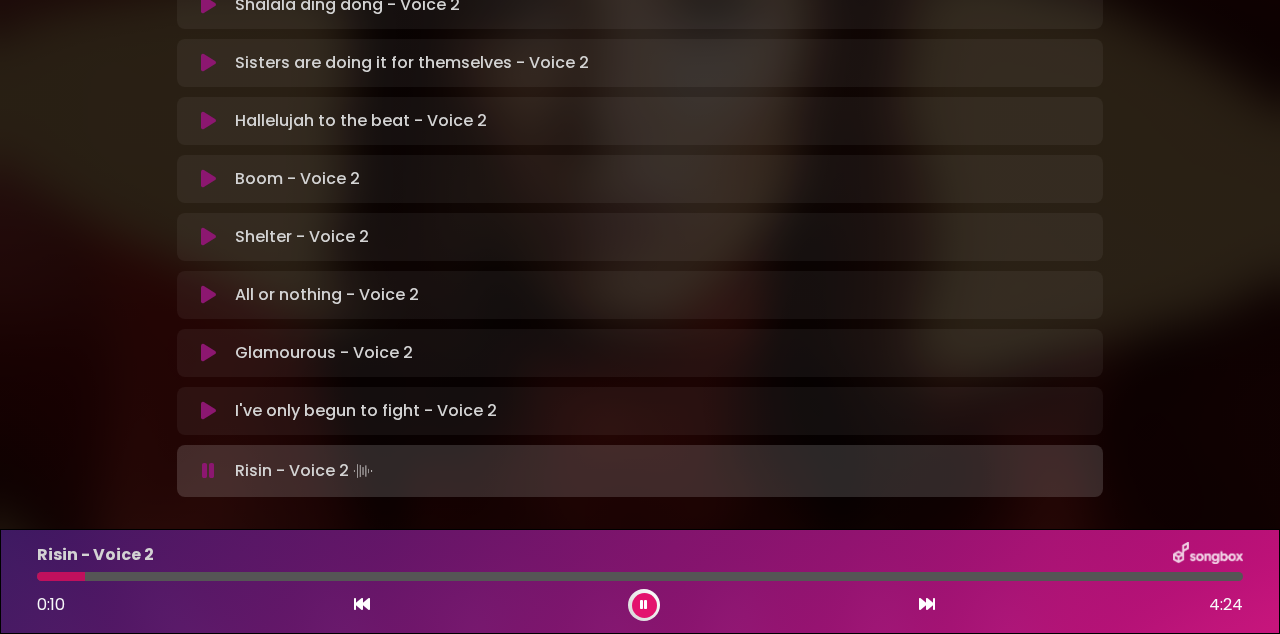 click at bounding box center [208, 411] 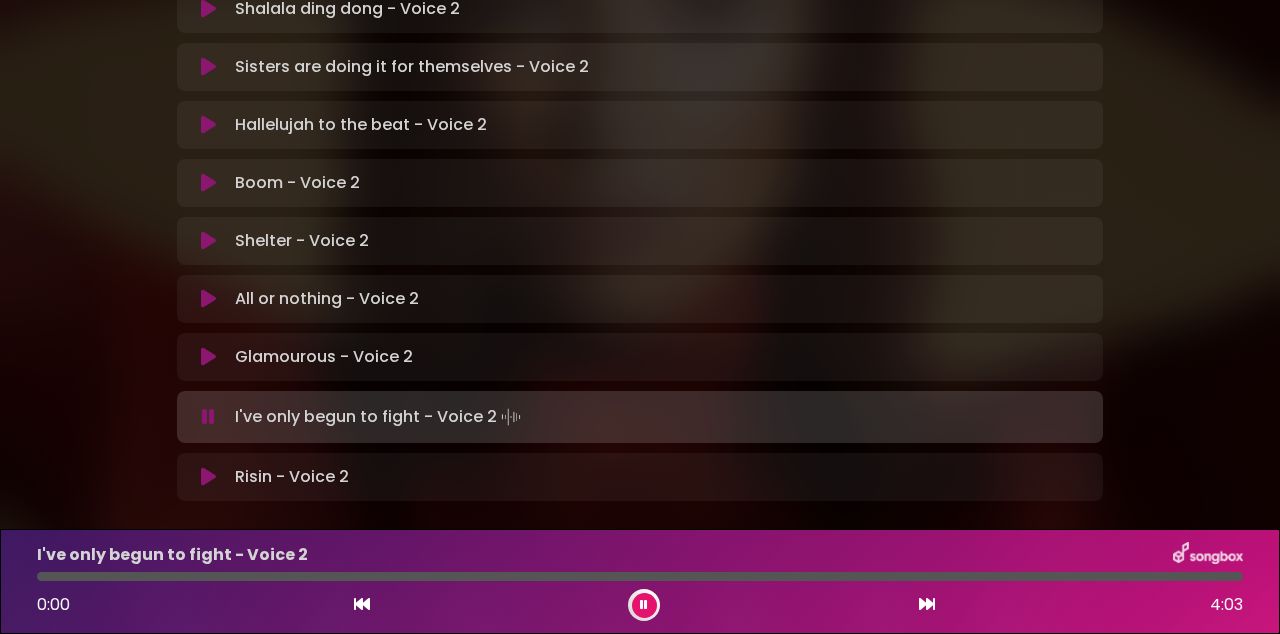 scroll, scrollTop: 564, scrollLeft: 0, axis: vertical 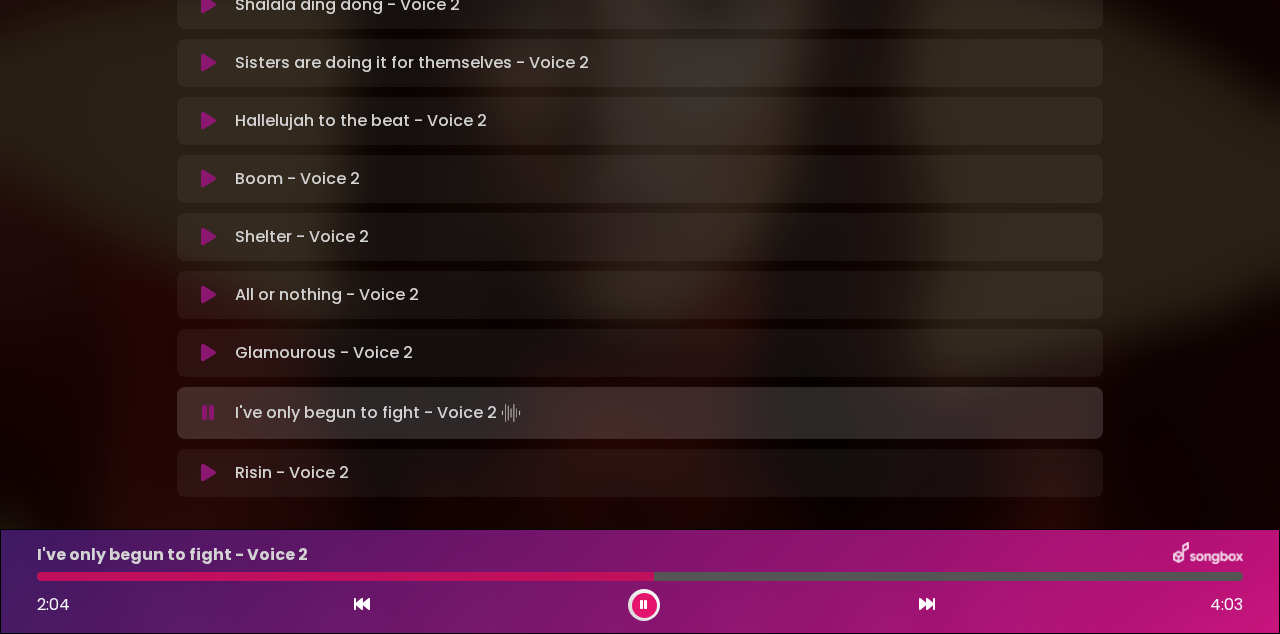 click at bounding box center [644, 605] 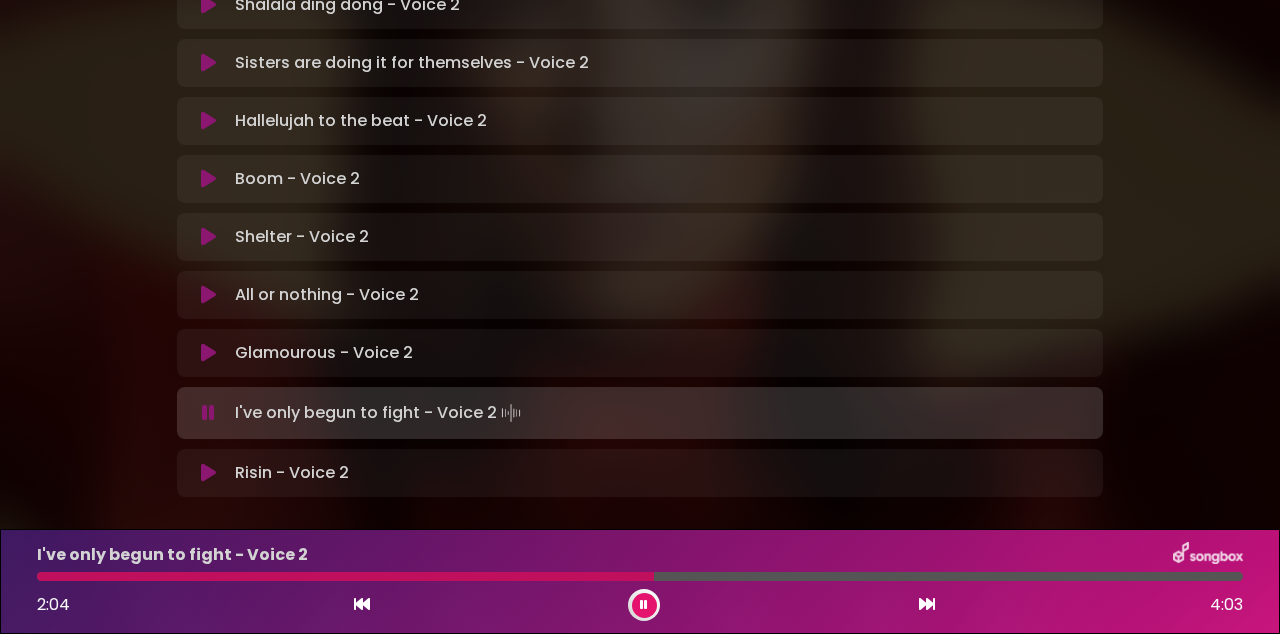 scroll, scrollTop: 5, scrollLeft: 0, axis: vertical 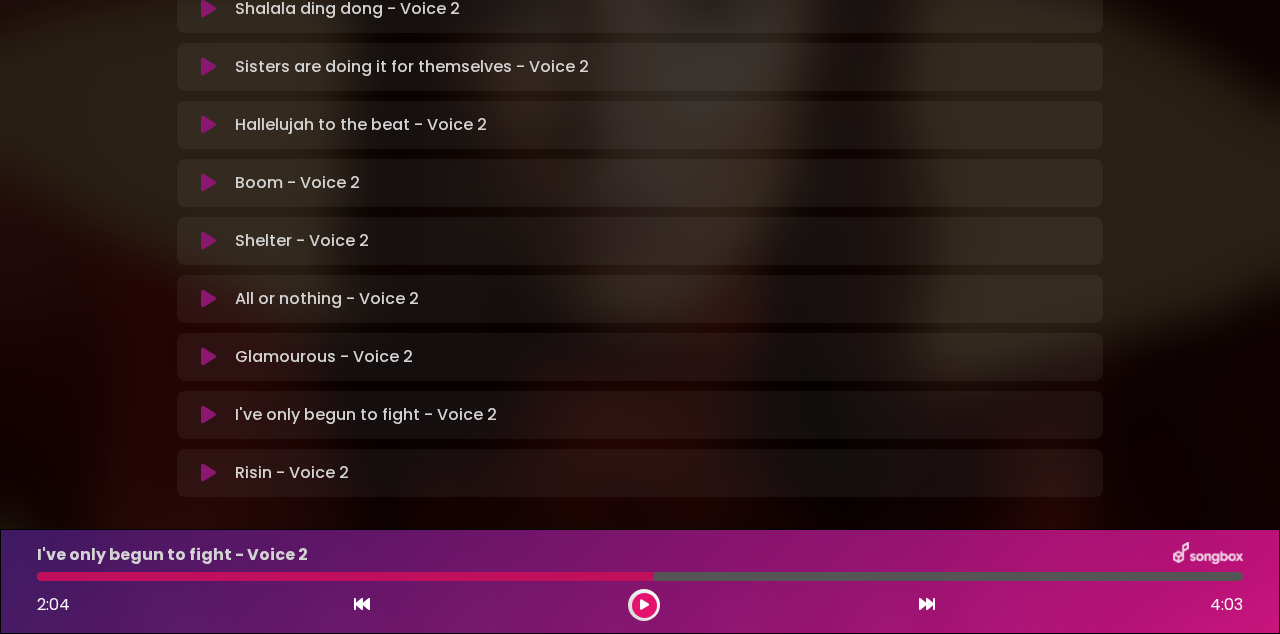 click at bounding box center (345, 576) 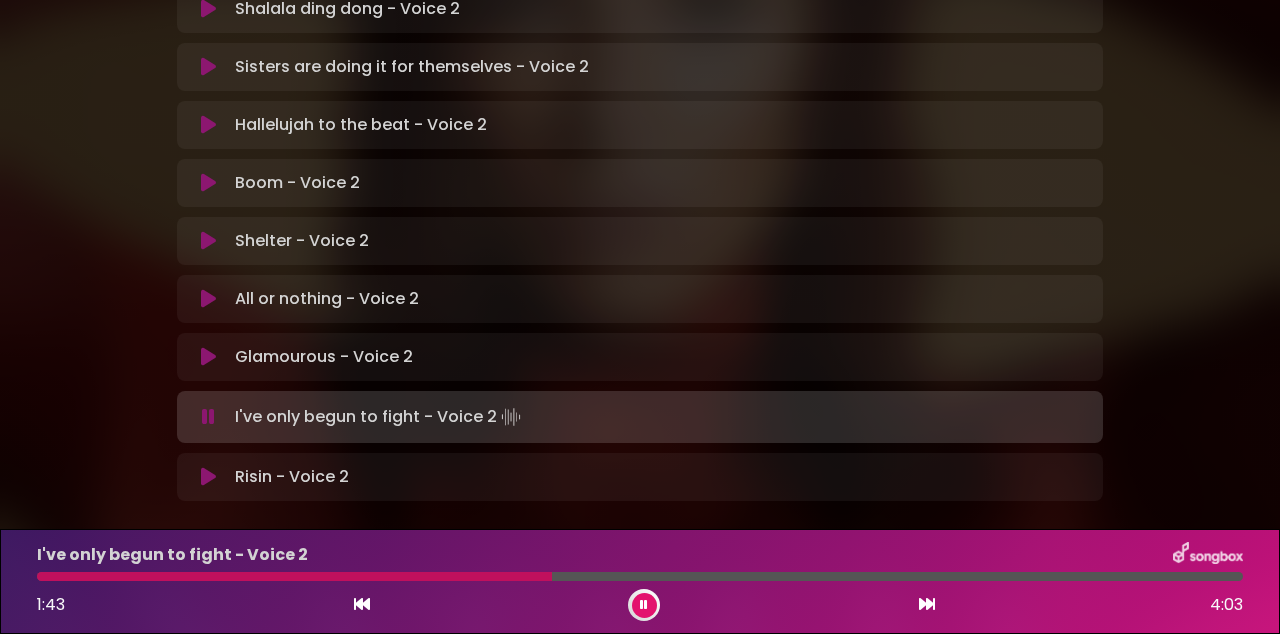 click at bounding box center [294, 576] 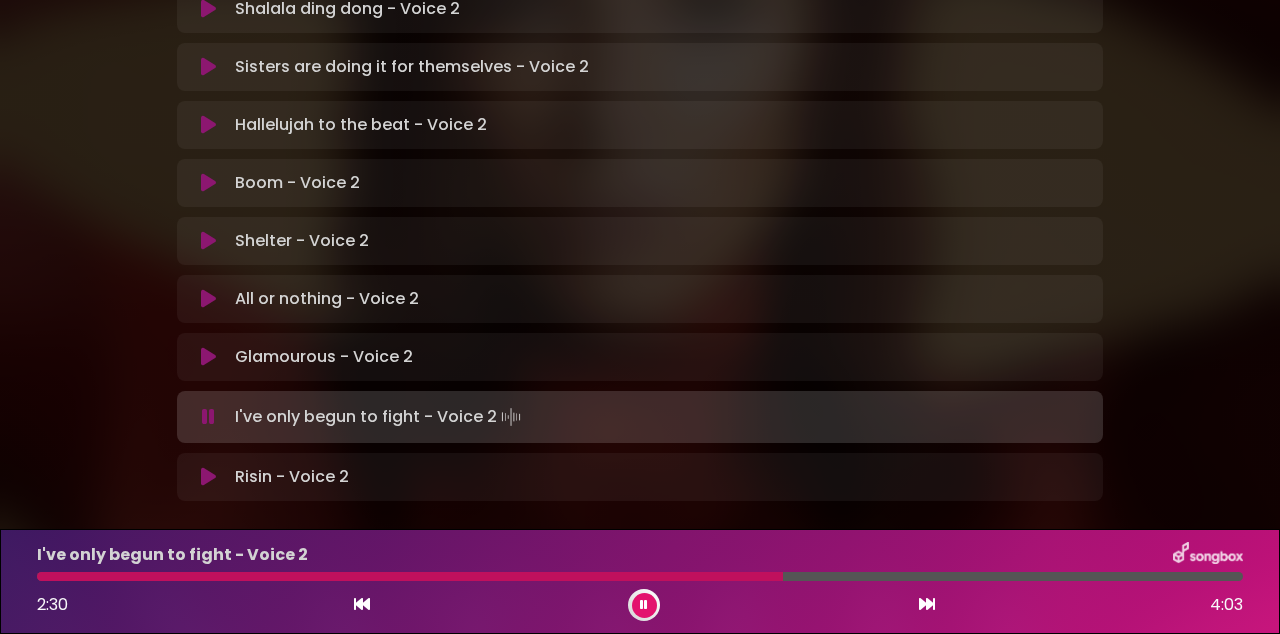 click at bounding box center [410, 576] 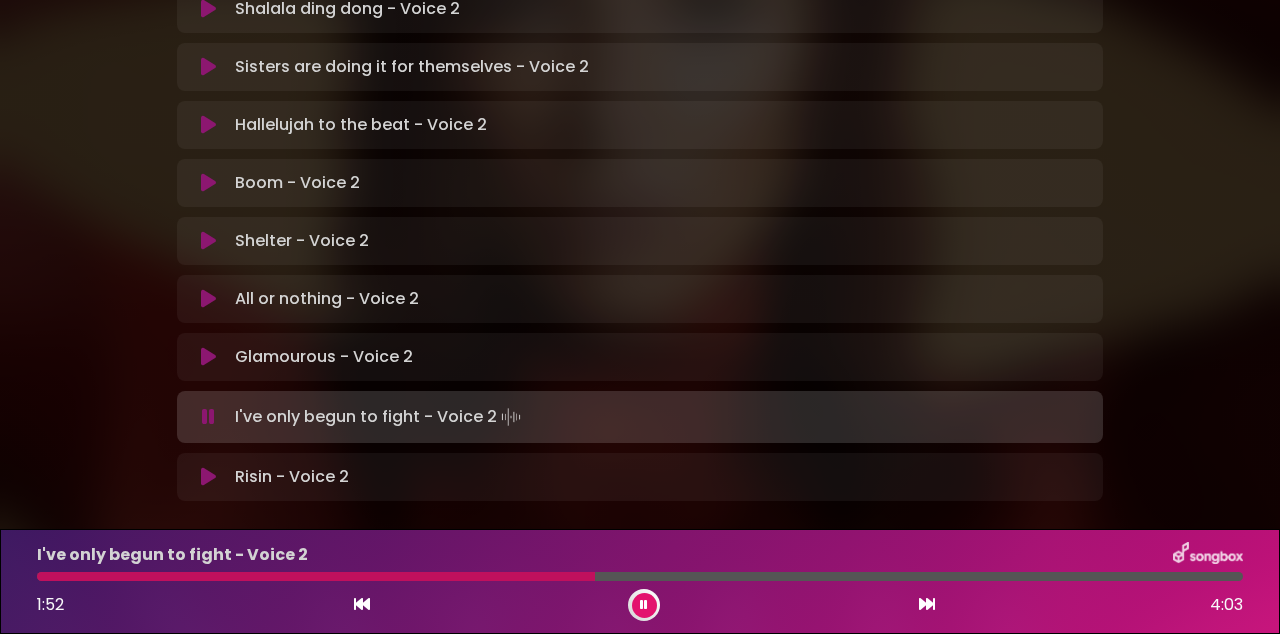 click on "1:52
4:03" at bounding box center [640, 605] 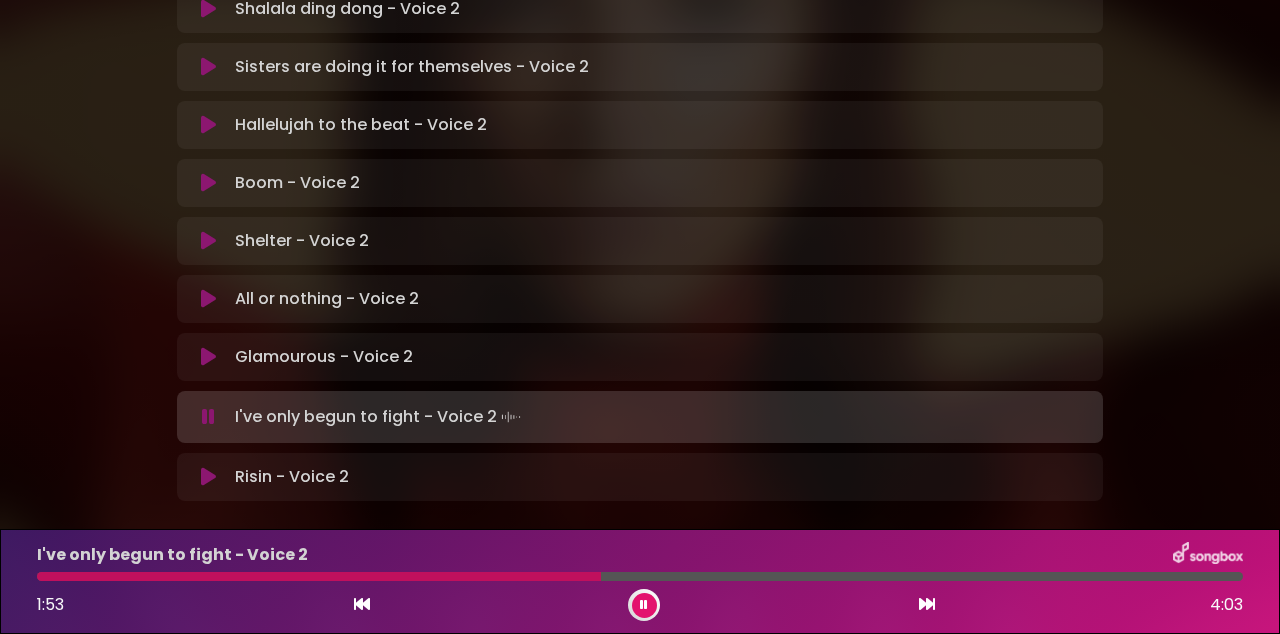 click on "1:53
4:03" at bounding box center (640, 605) 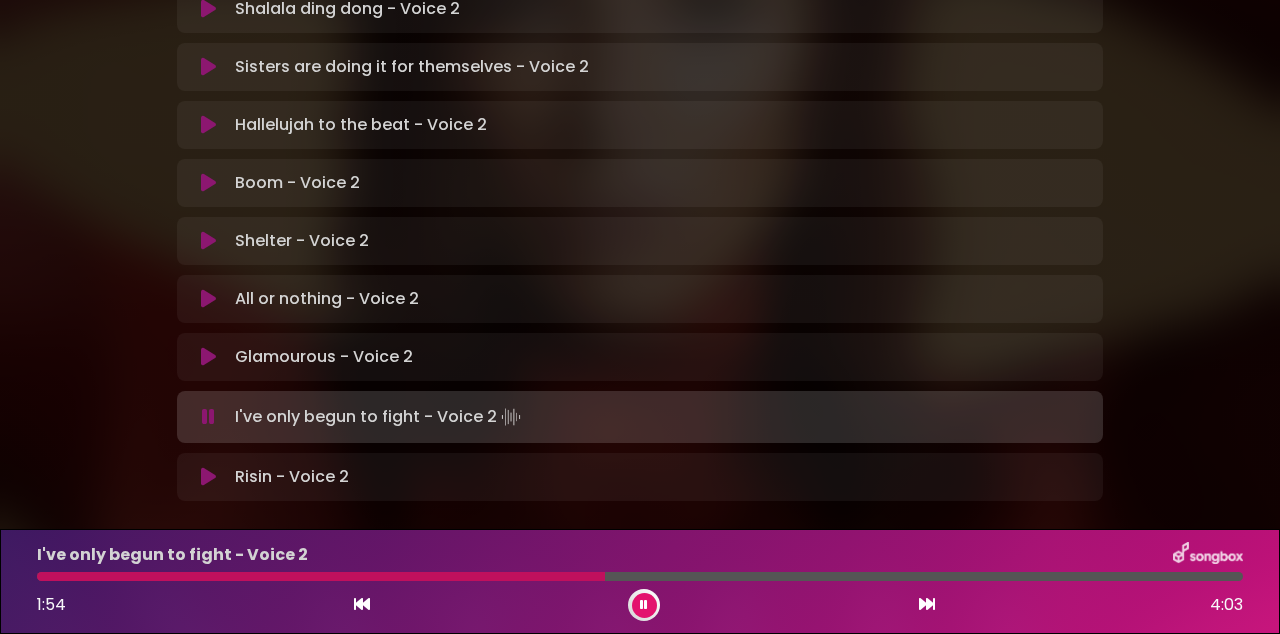 click on "1:54
4:03" at bounding box center (640, 605) 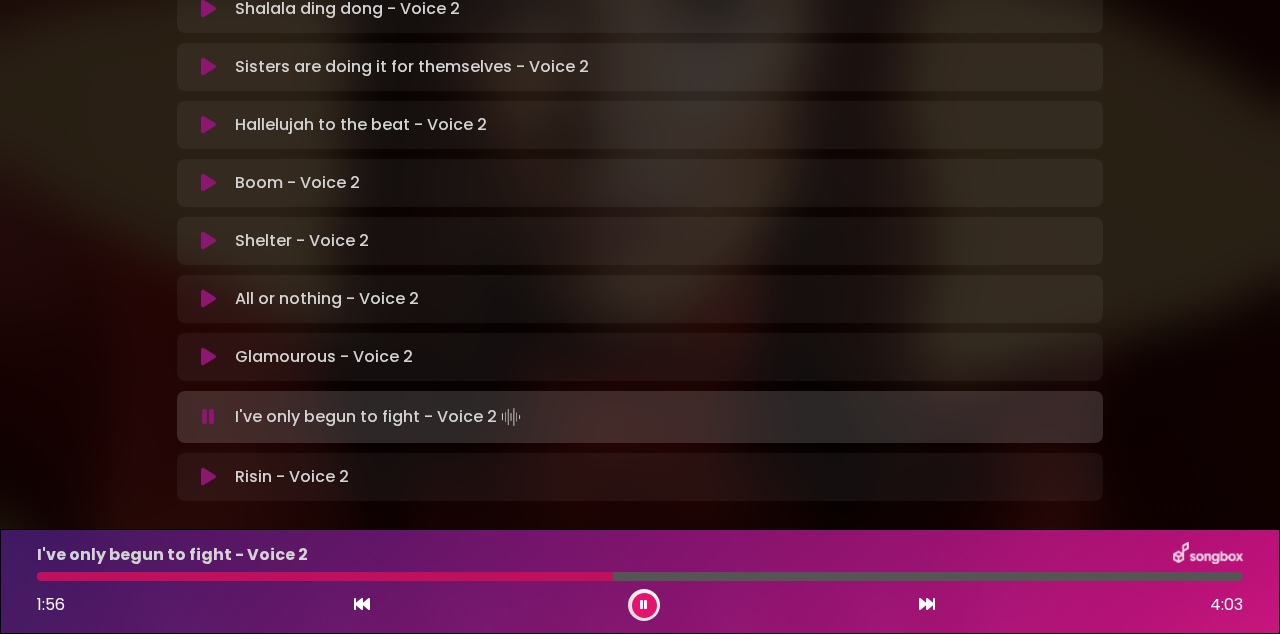 click at bounding box center (325, 576) 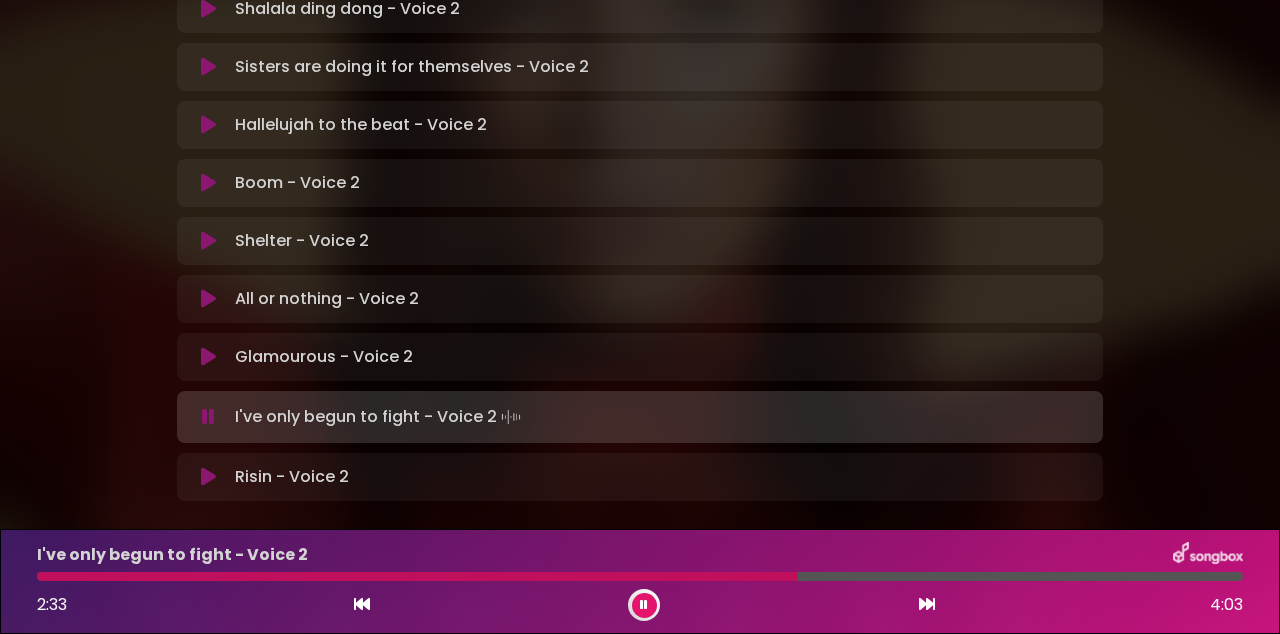 click on "2:33
4:03" at bounding box center (640, 605) 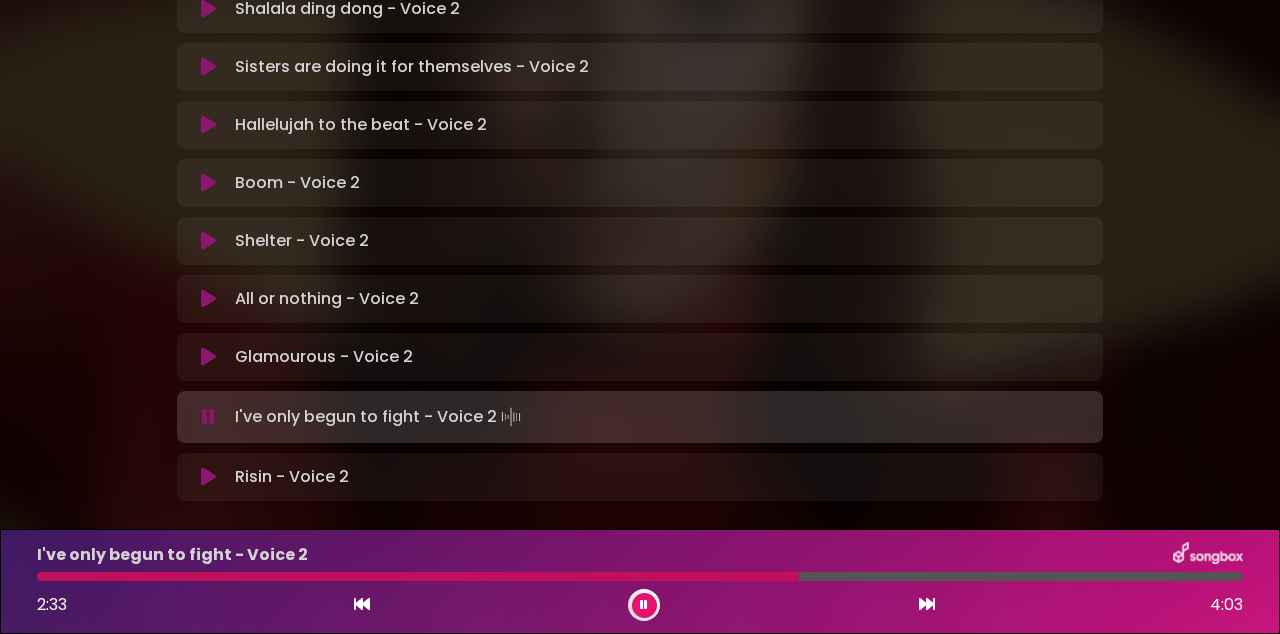 click at bounding box center (418, 576) 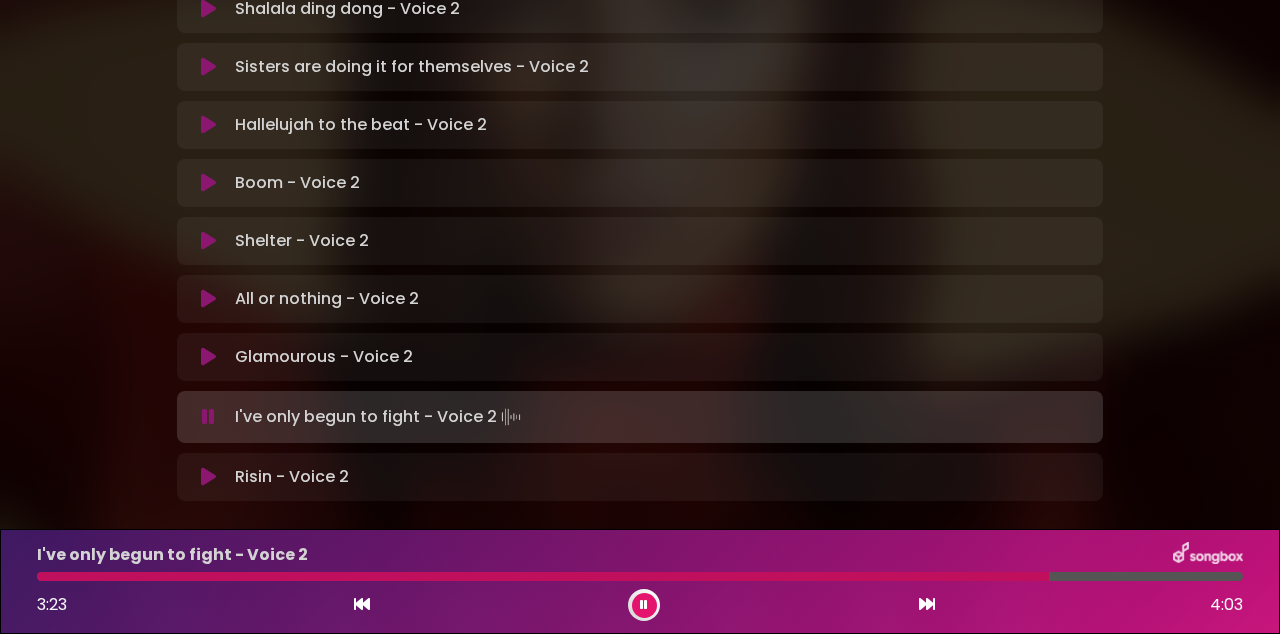 click on "3:23
4:03" at bounding box center [640, 605] 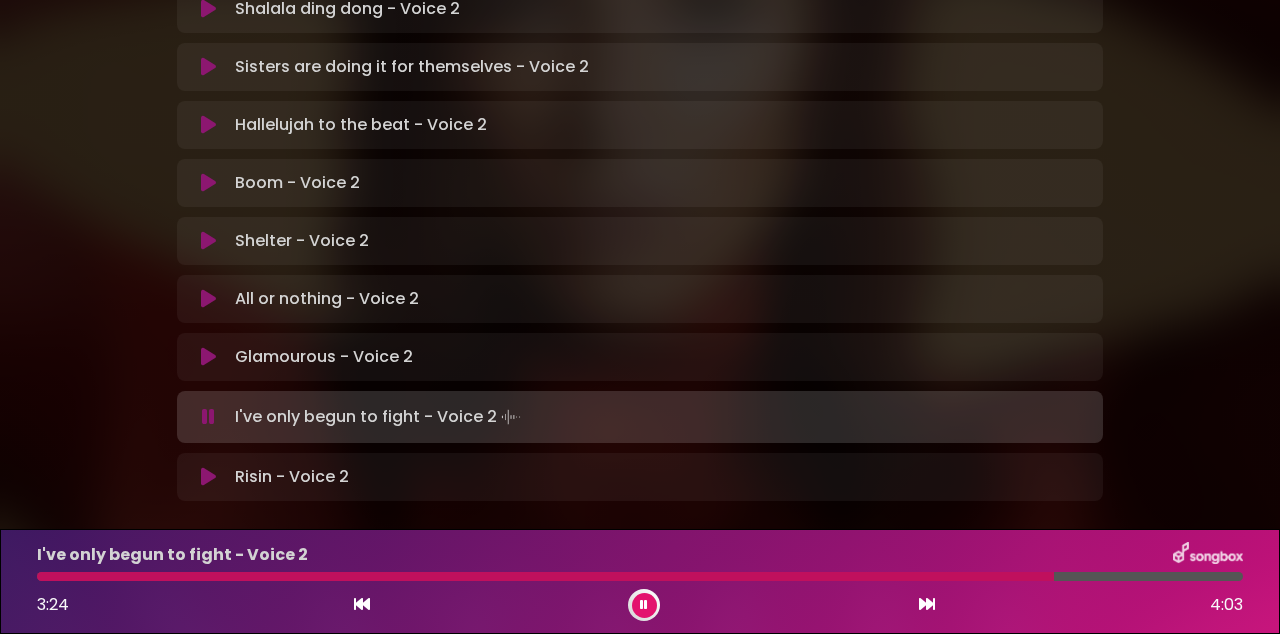 click at bounding box center [545, 576] 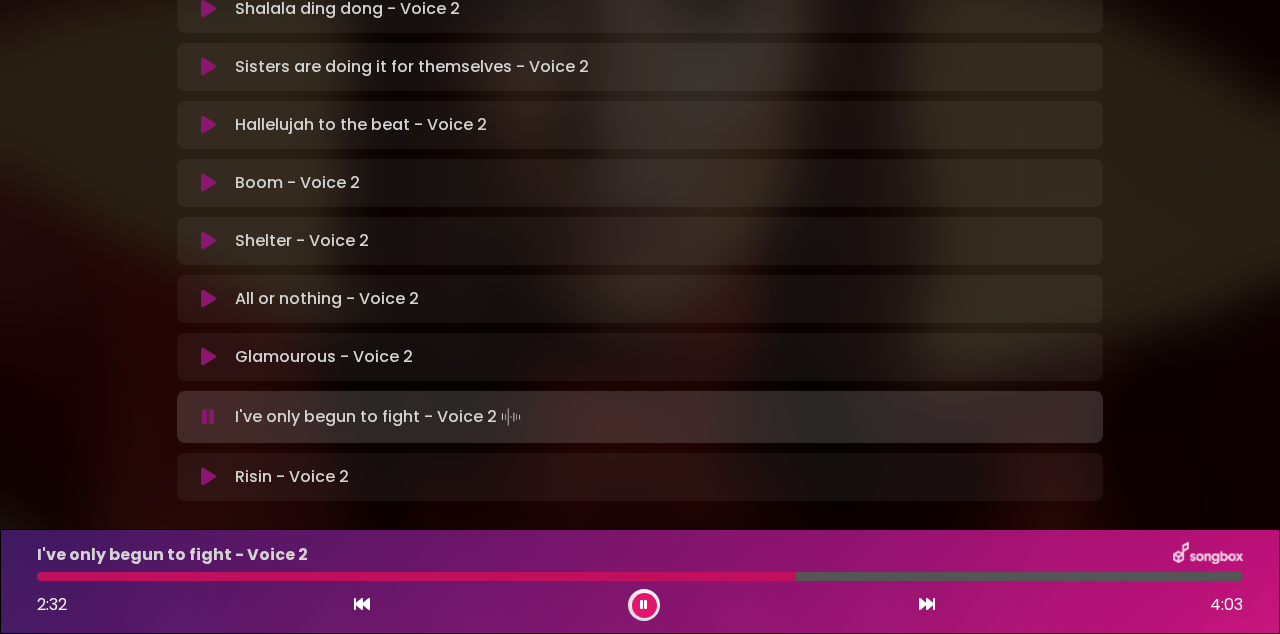 click at bounding box center (416, 576) 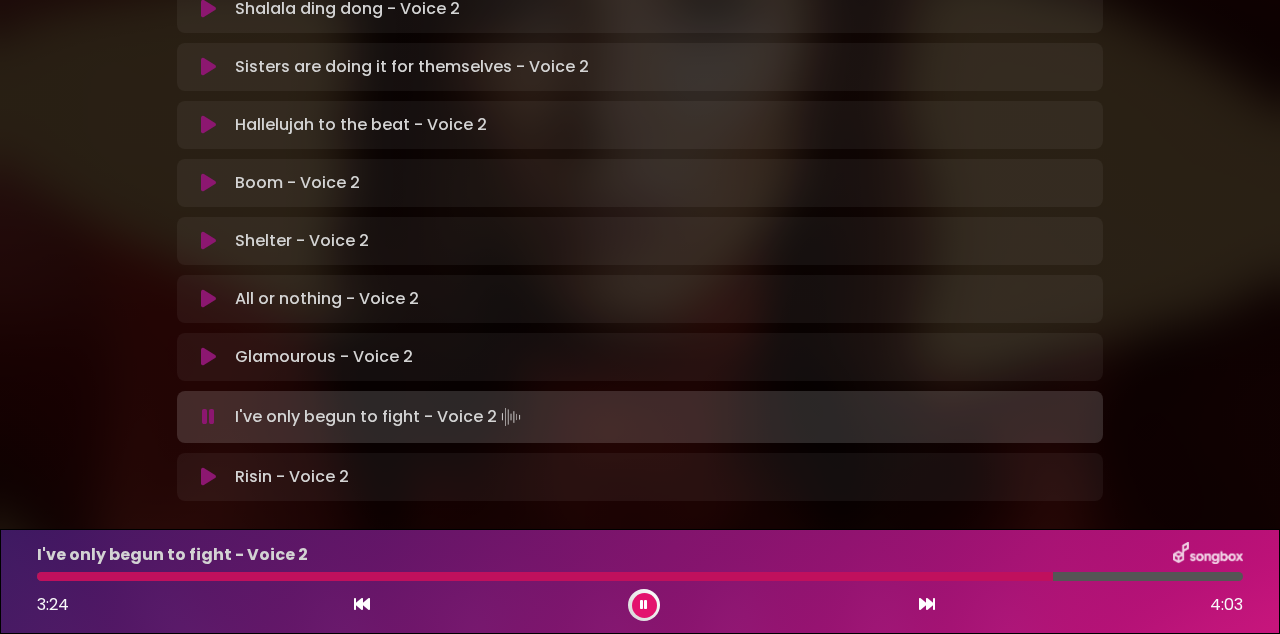 click at bounding box center [644, 605] 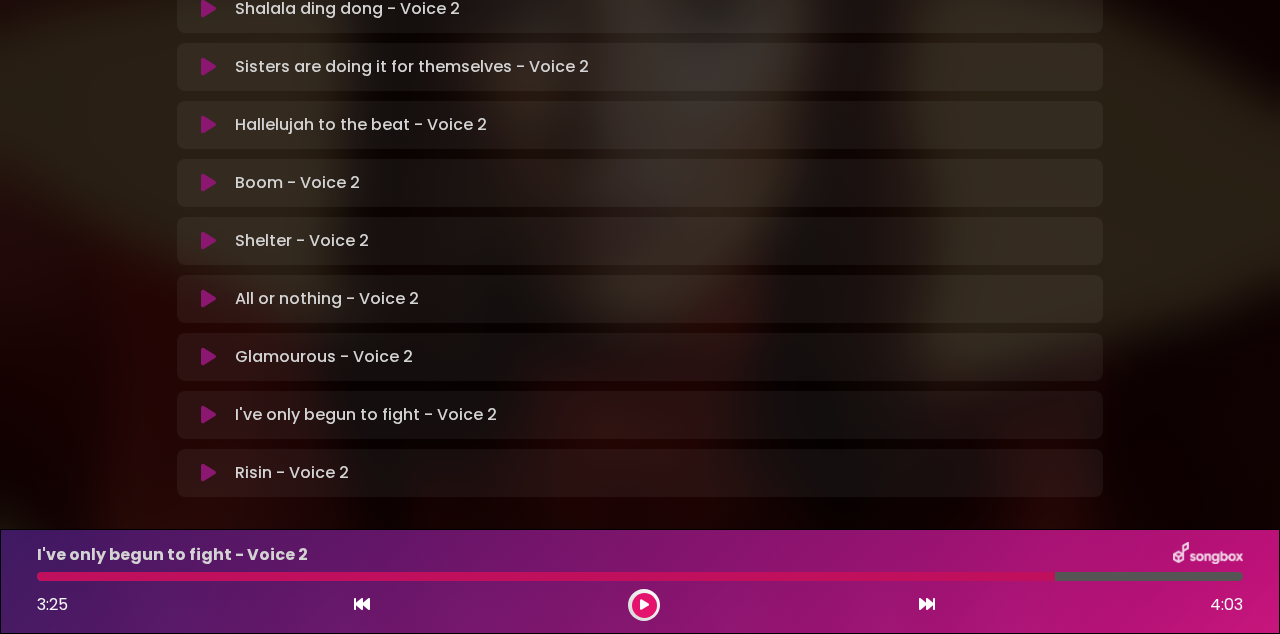 click at bounding box center (546, 576) 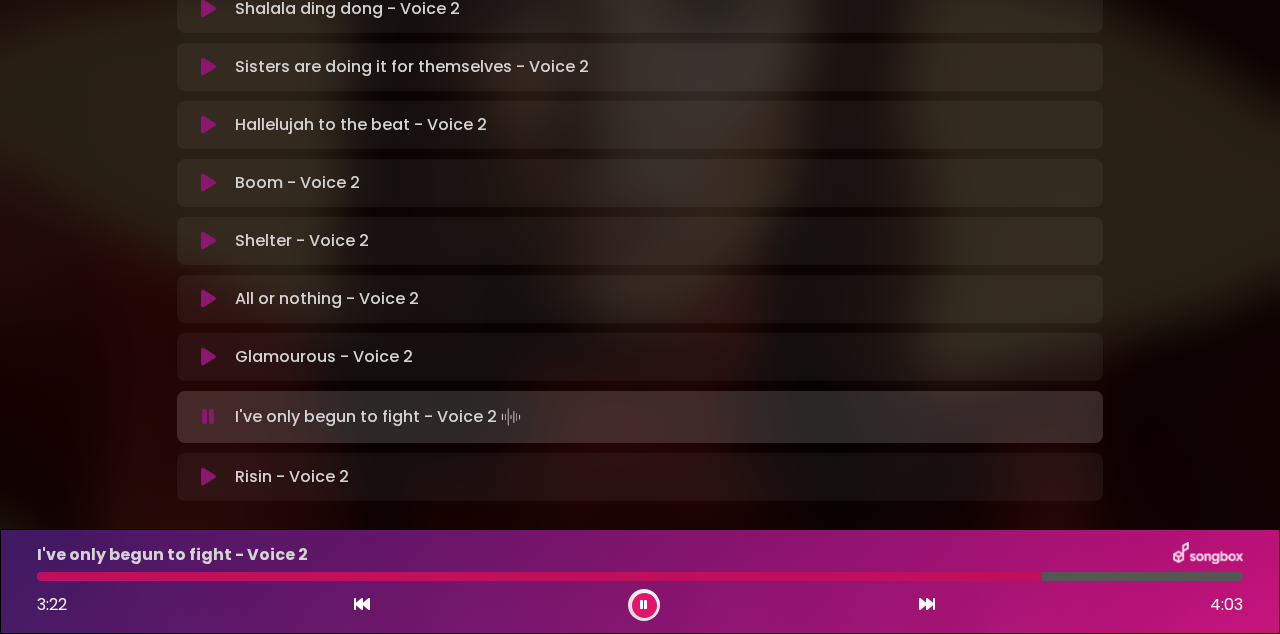 click at bounding box center [539, 576] 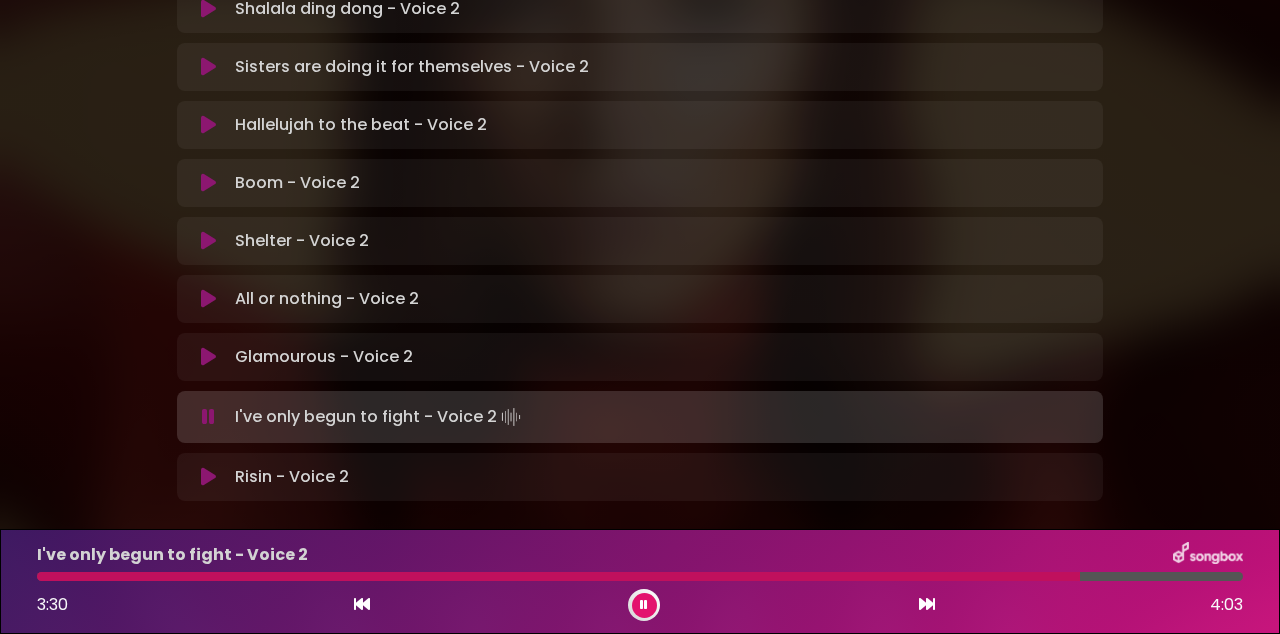 click at bounding box center [558, 576] 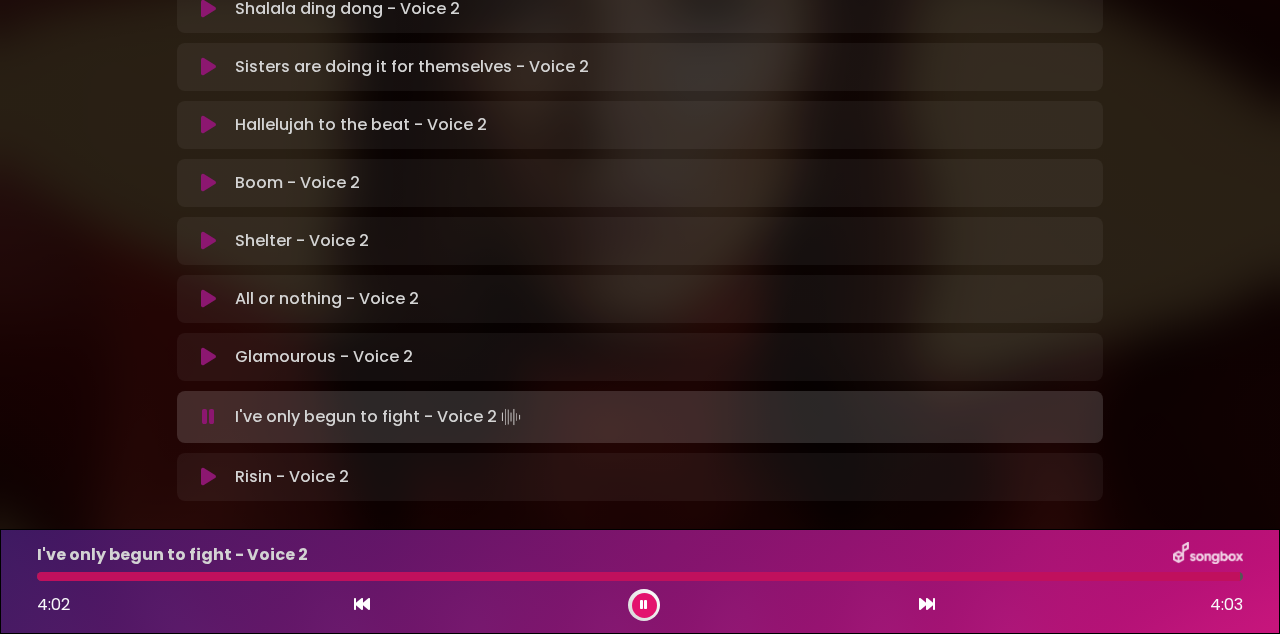 click at bounding box center (638, 576) 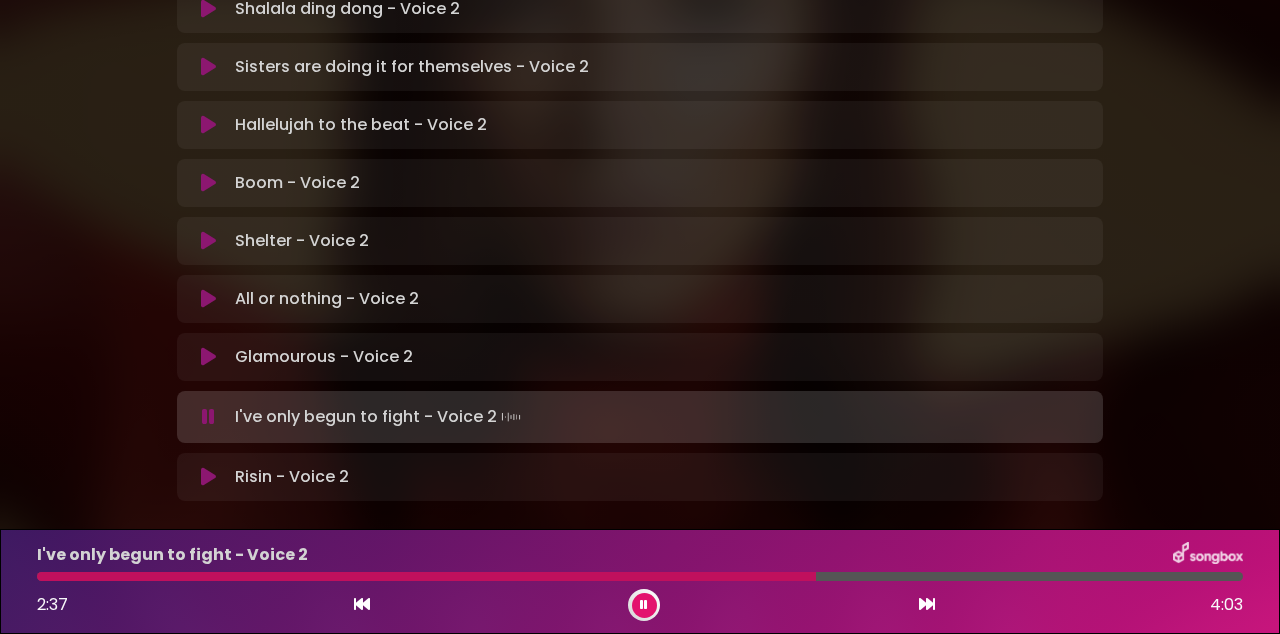 click at bounding box center (426, 576) 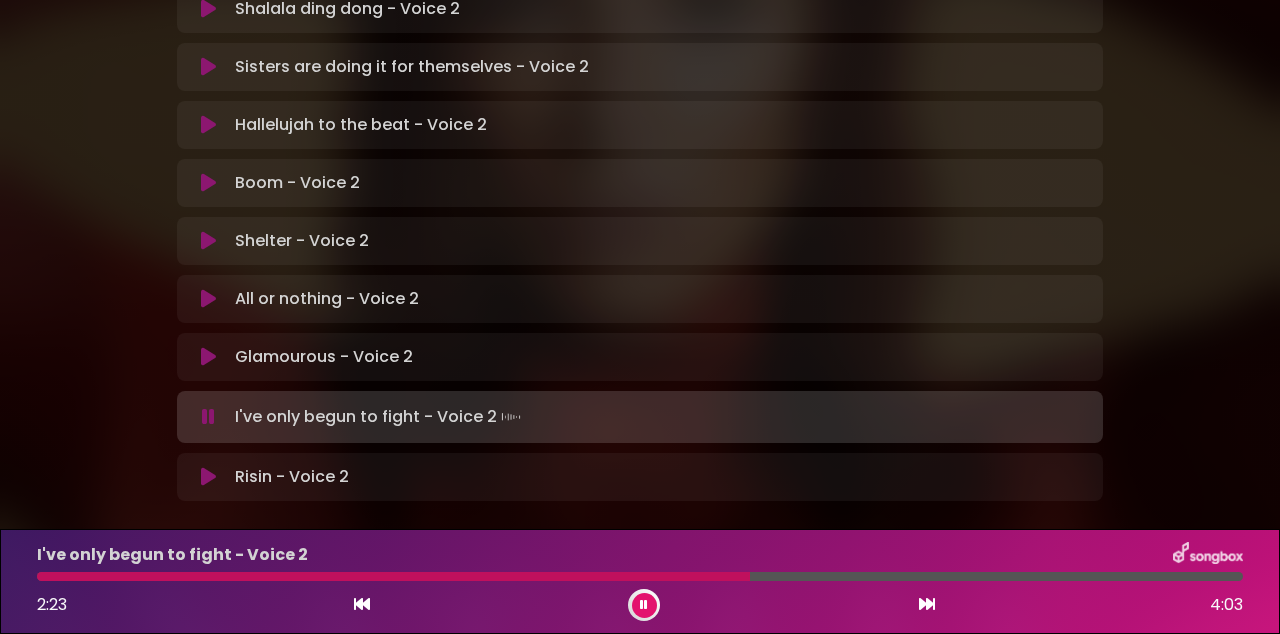 click at bounding box center [393, 576] 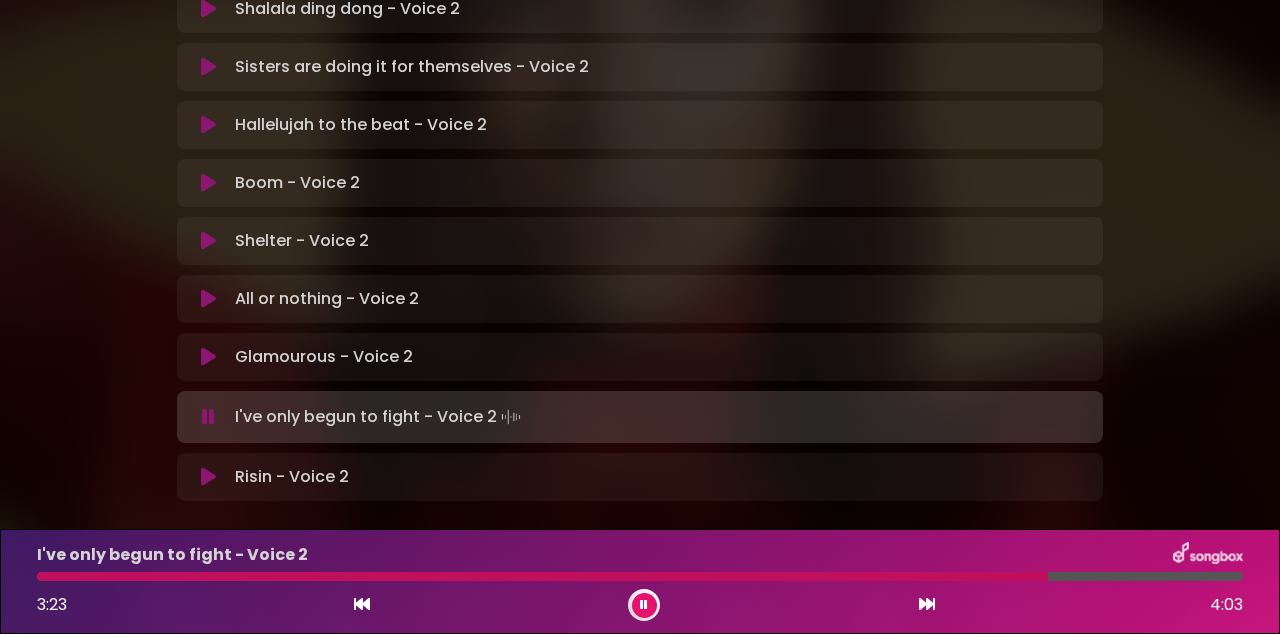 click on "3:23
4:03" at bounding box center (640, 605) 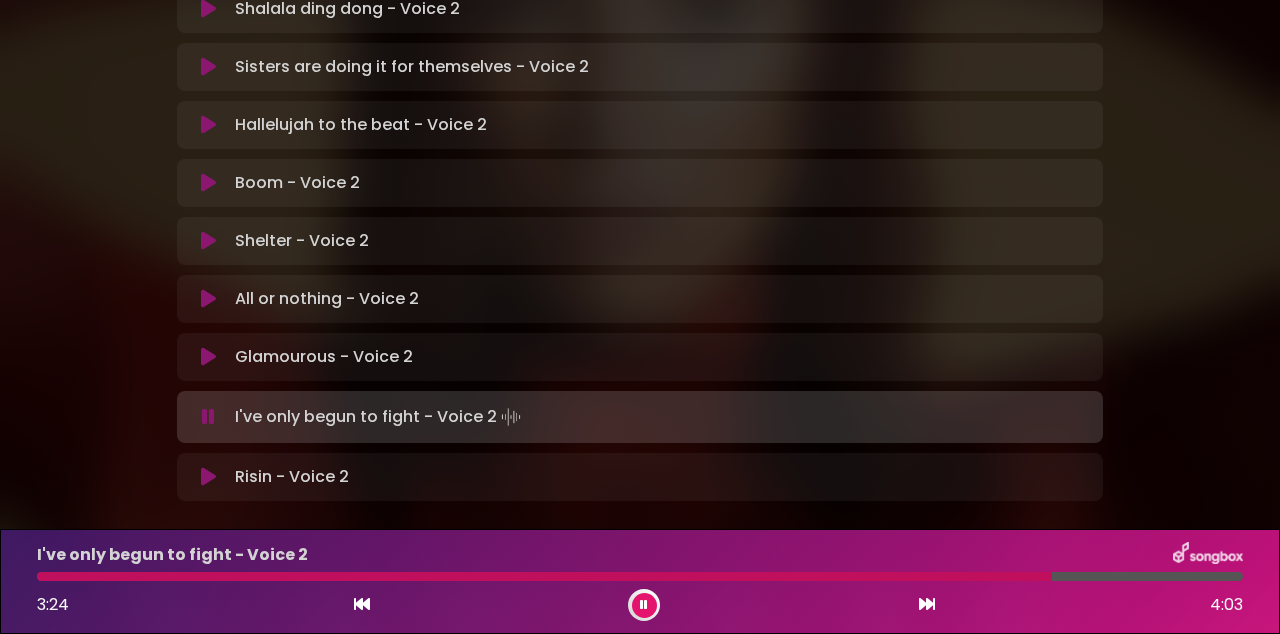 click at bounding box center (644, 605) 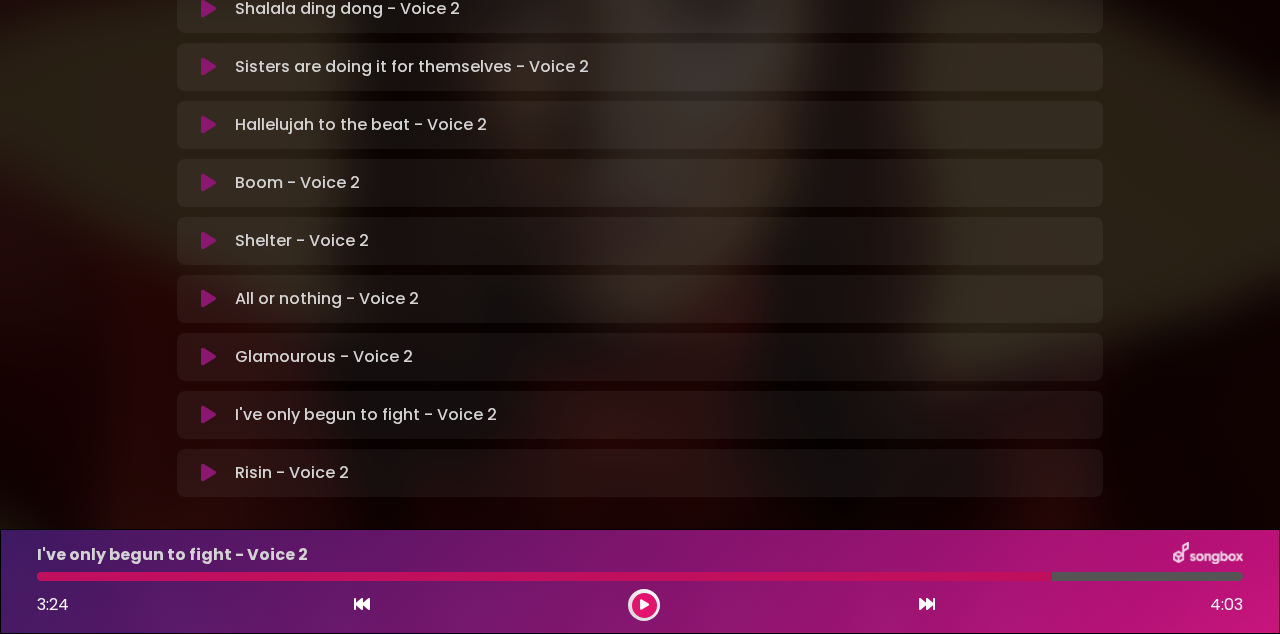 click on "3:24
4:03" at bounding box center (640, 605) 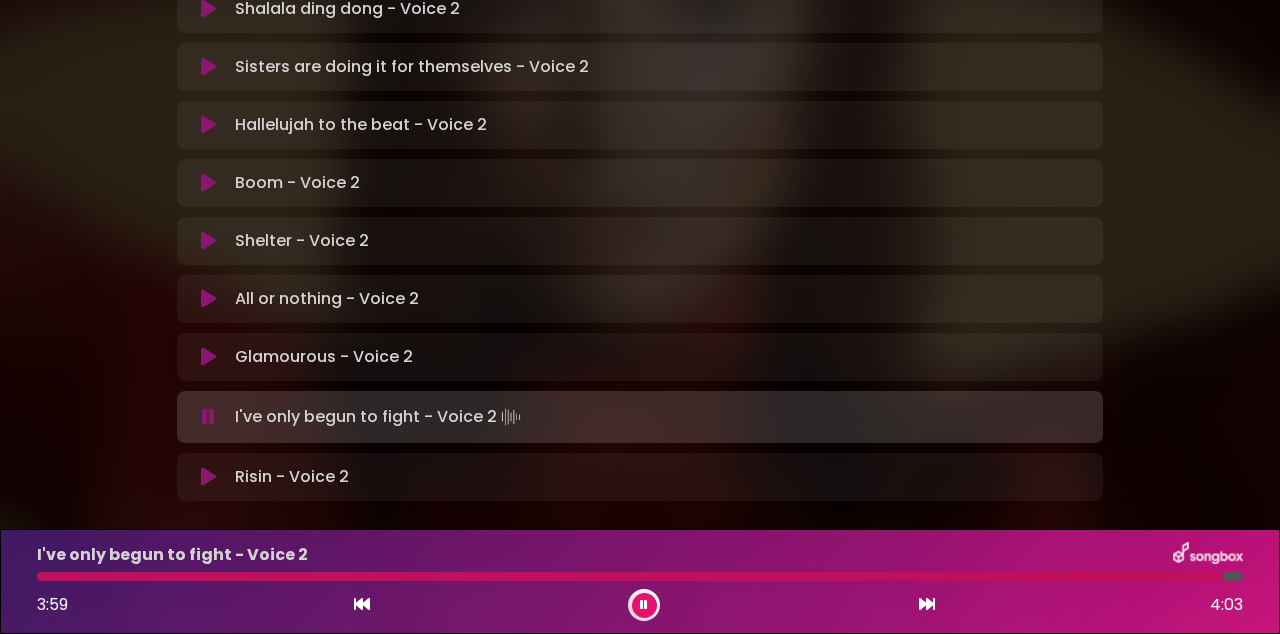 click at bounding box center [927, 604] 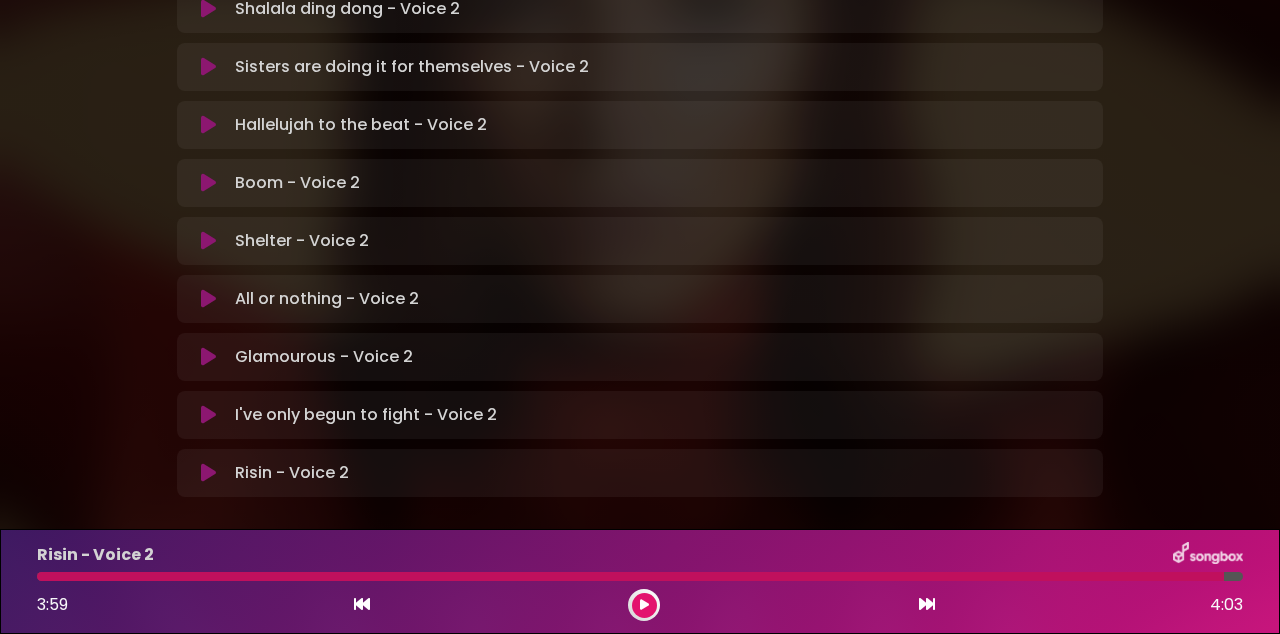 click at bounding box center (630, 576) 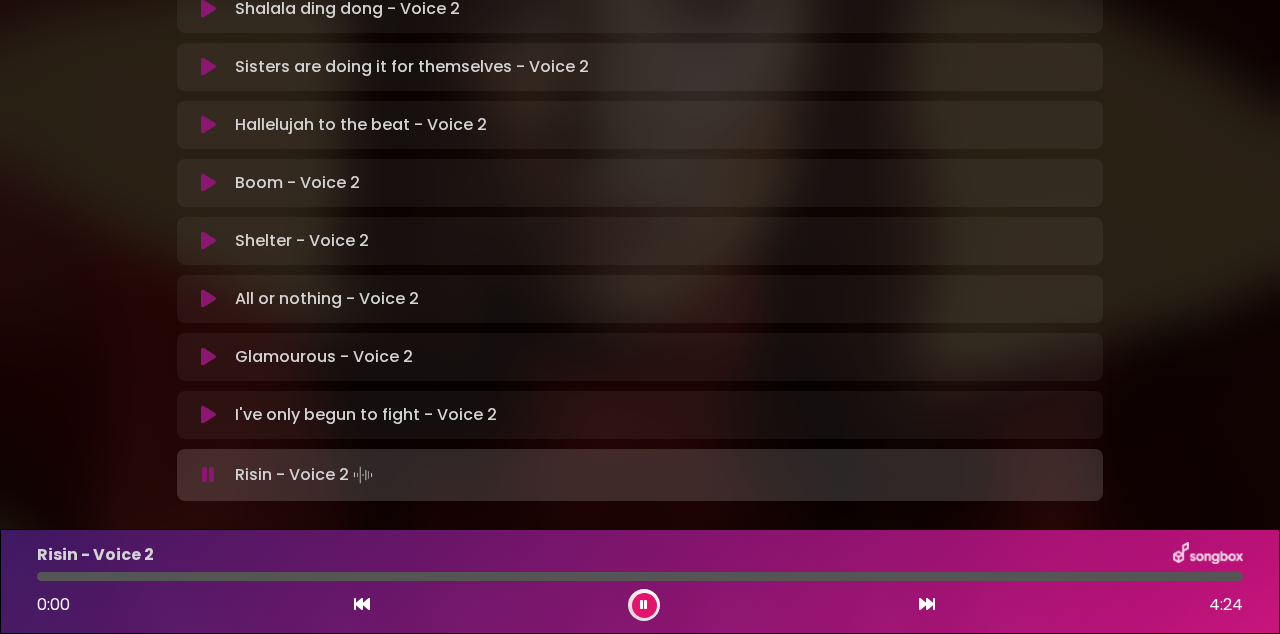 click on "0:00
4:24" at bounding box center [640, 605] 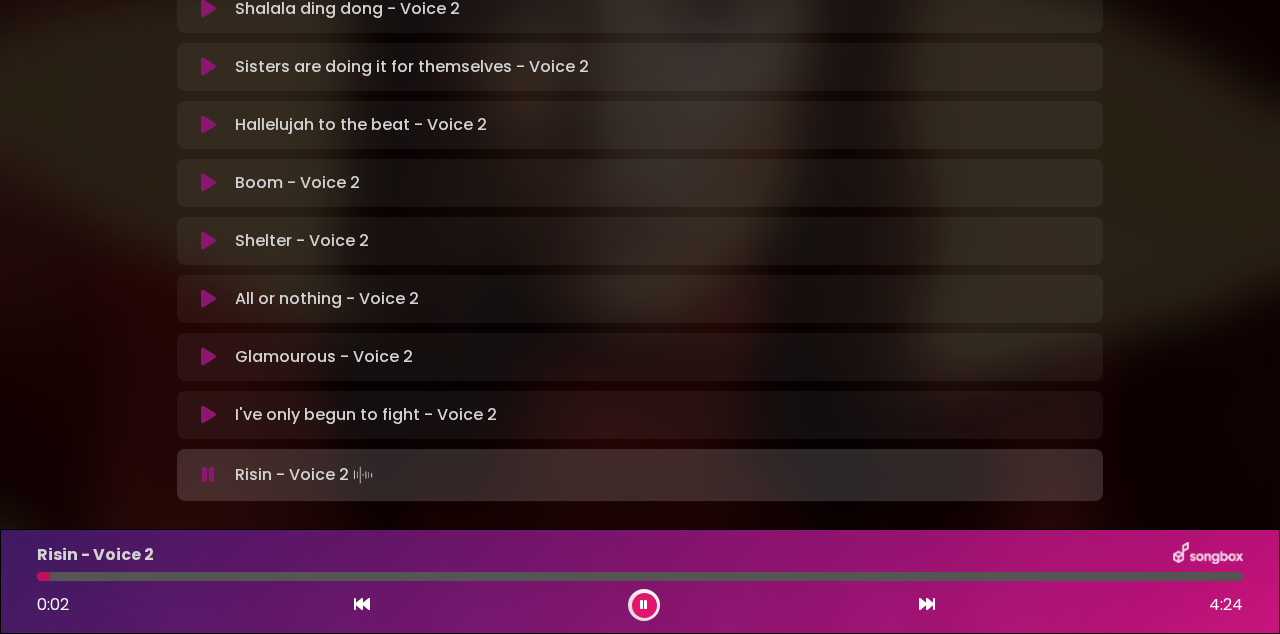 click at bounding box center [208, 415] 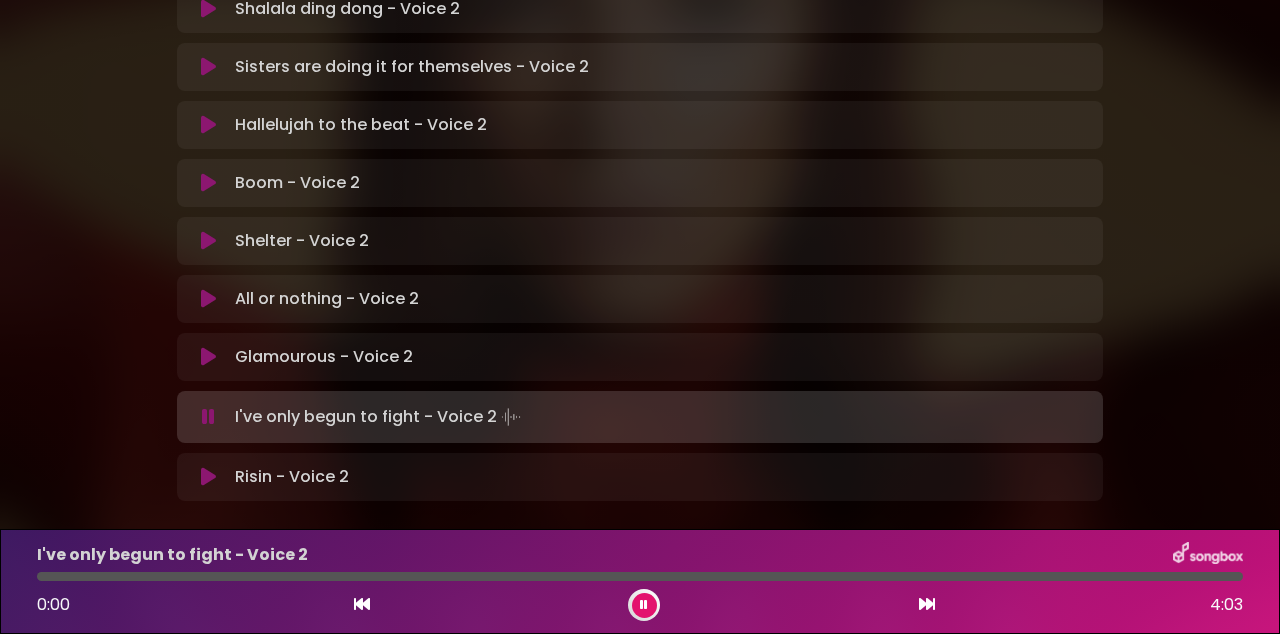 scroll, scrollTop: 6, scrollLeft: 0, axis: vertical 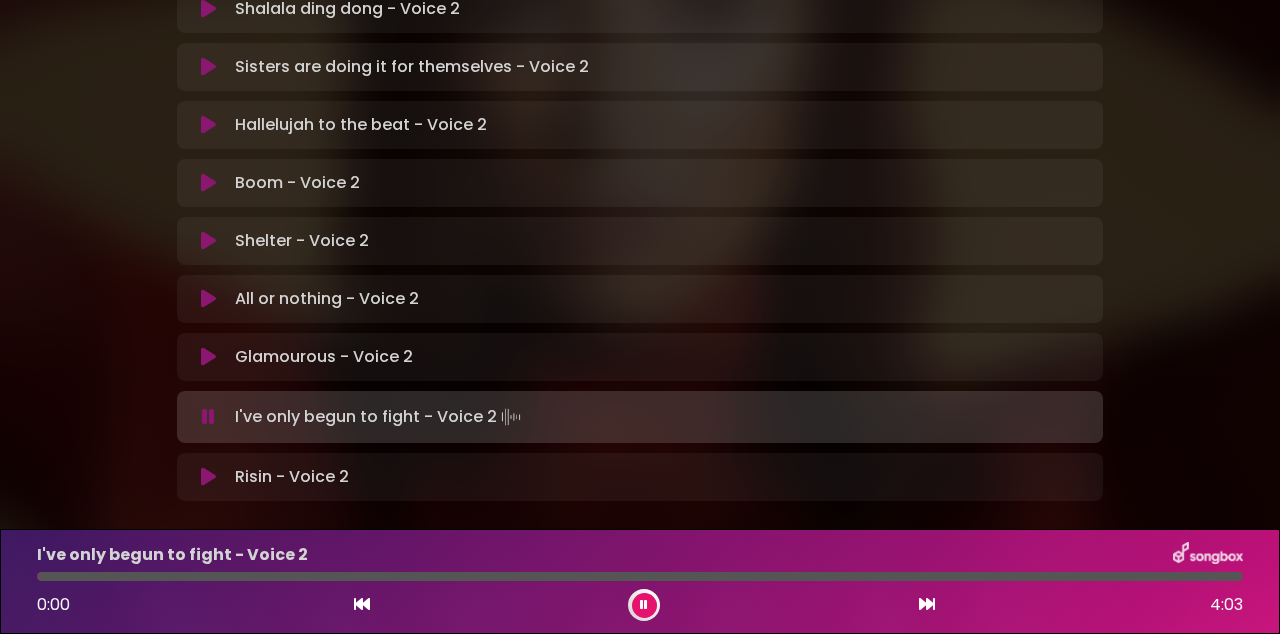 click at bounding box center [640, 576] 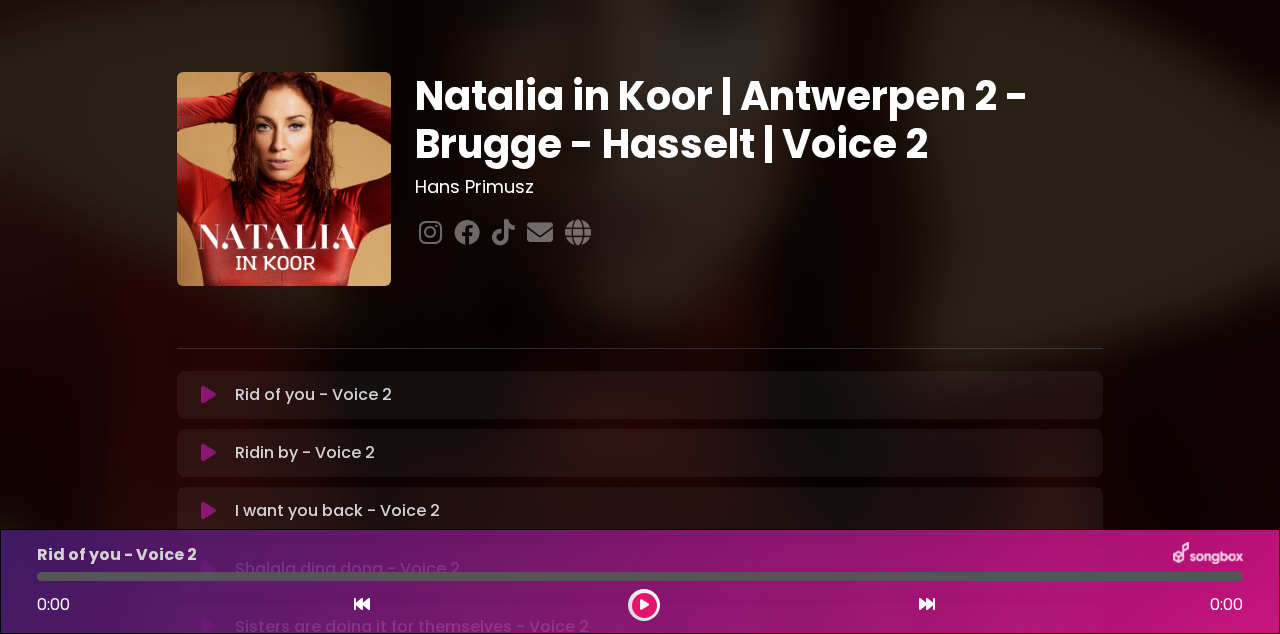 scroll, scrollTop: 0, scrollLeft: 0, axis: both 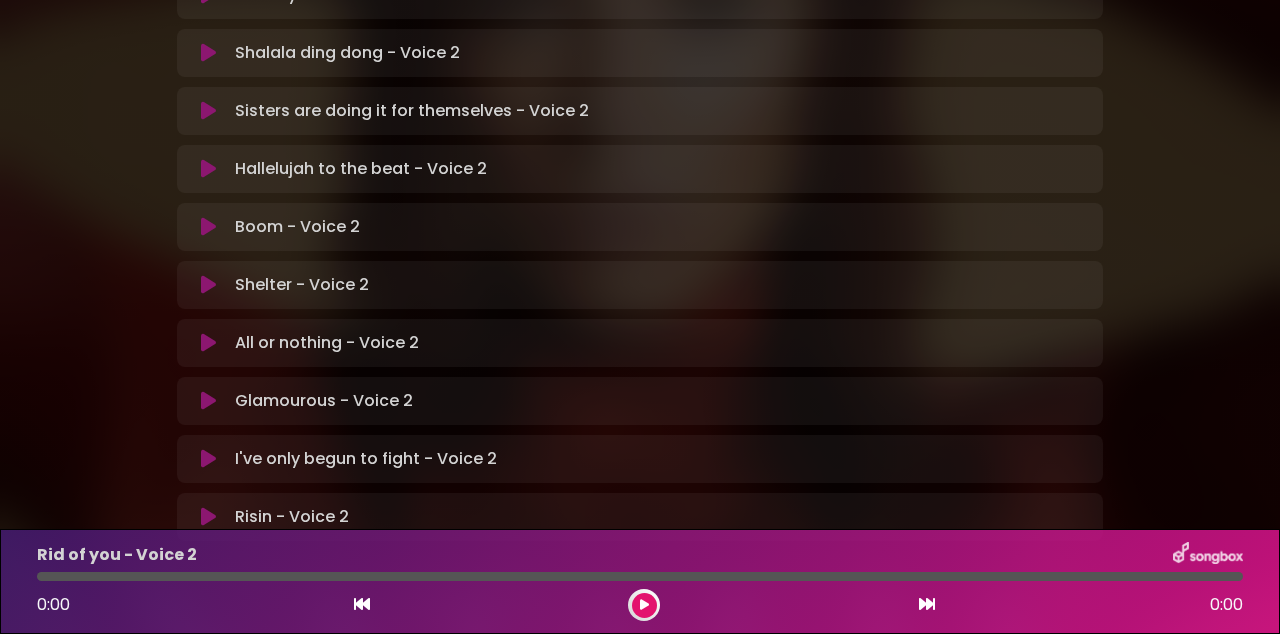 click at bounding box center [208, 401] 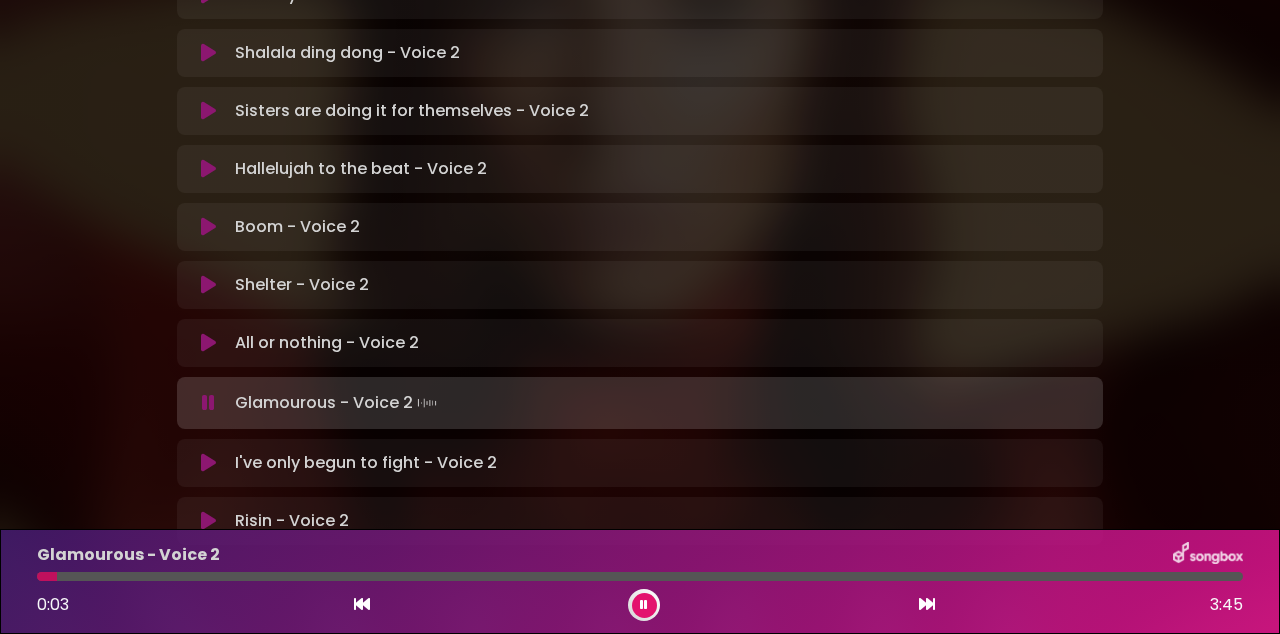 click at bounding box center [644, 605] 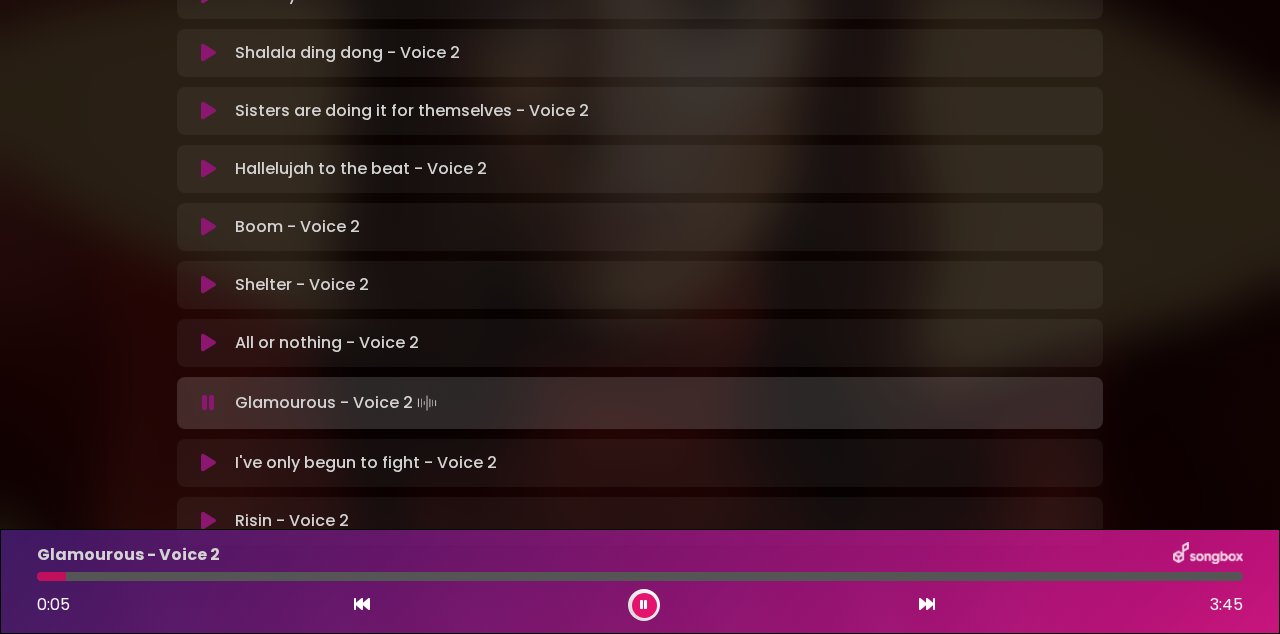 click at bounding box center (644, 605) 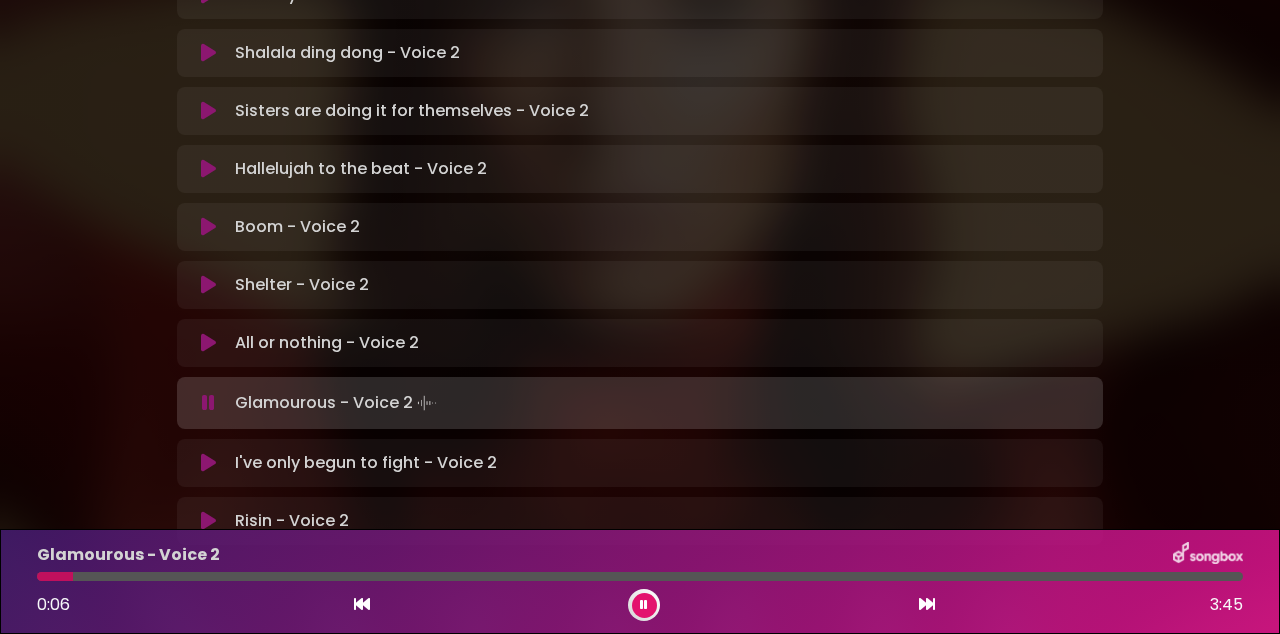 click at bounding box center (644, 605) 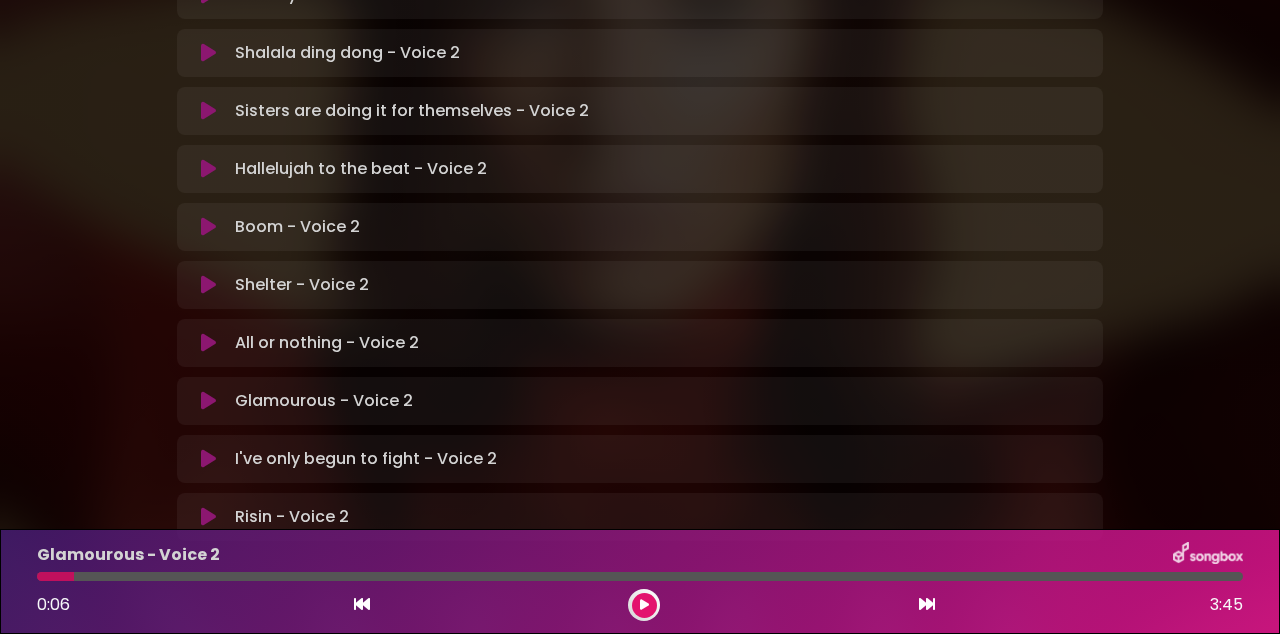 click on "Glamourous - Voice 2" at bounding box center [640, 555] 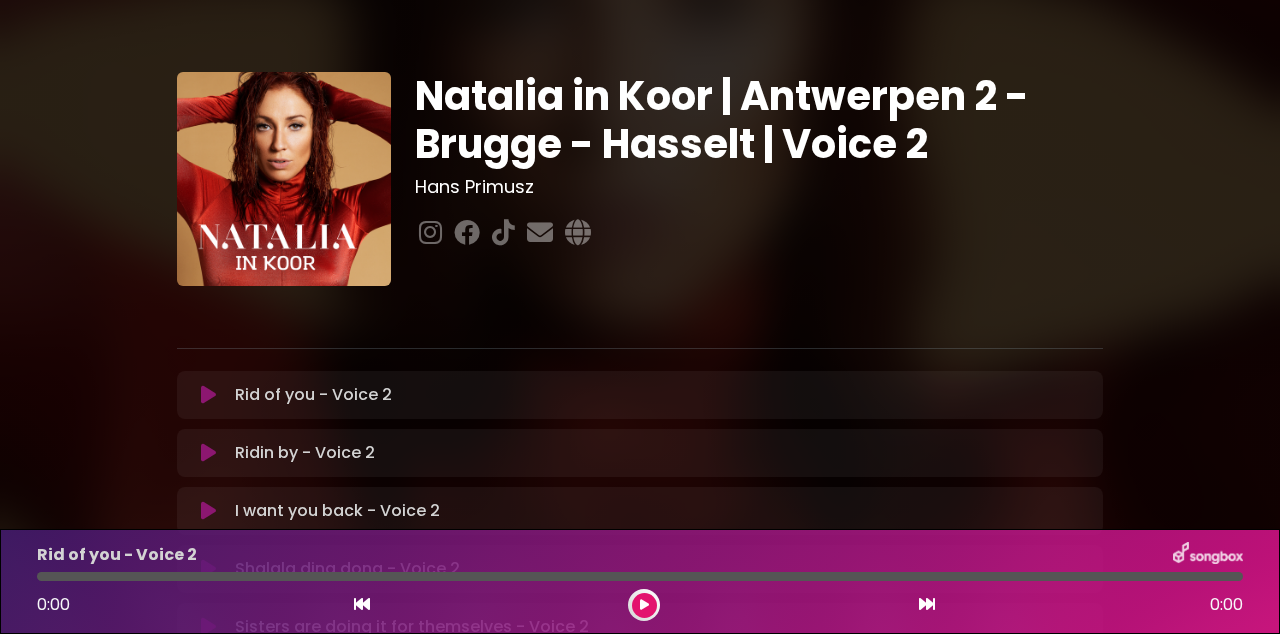 scroll, scrollTop: 0, scrollLeft: 0, axis: both 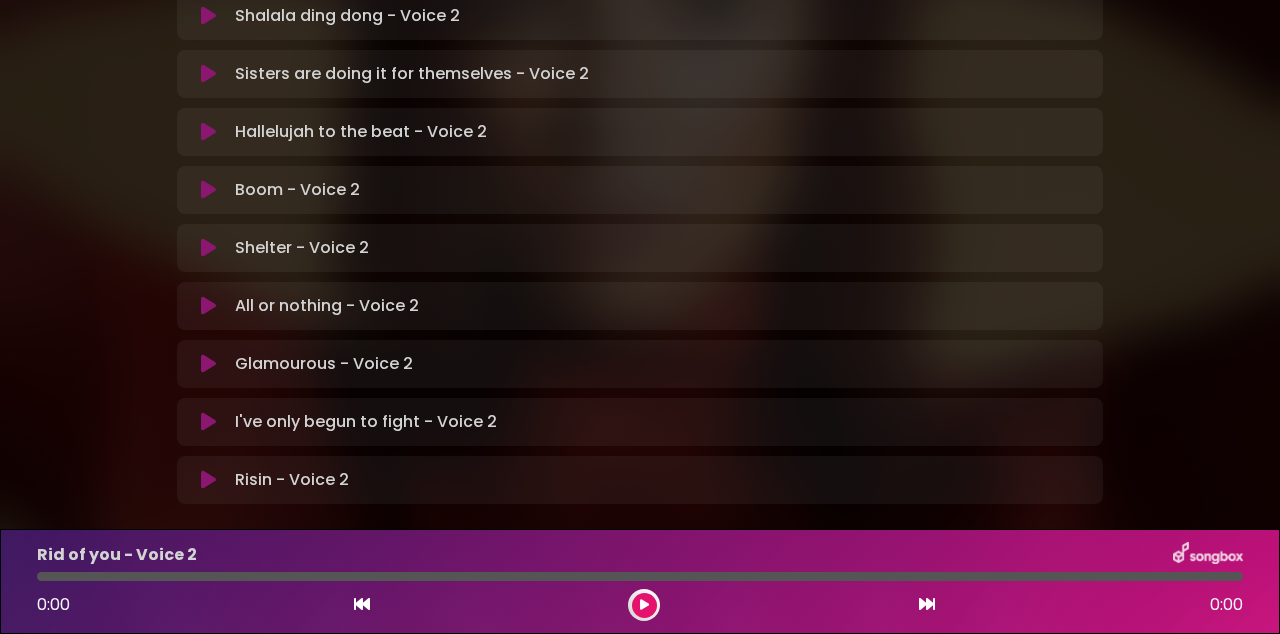click at bounding box center [208, 364] 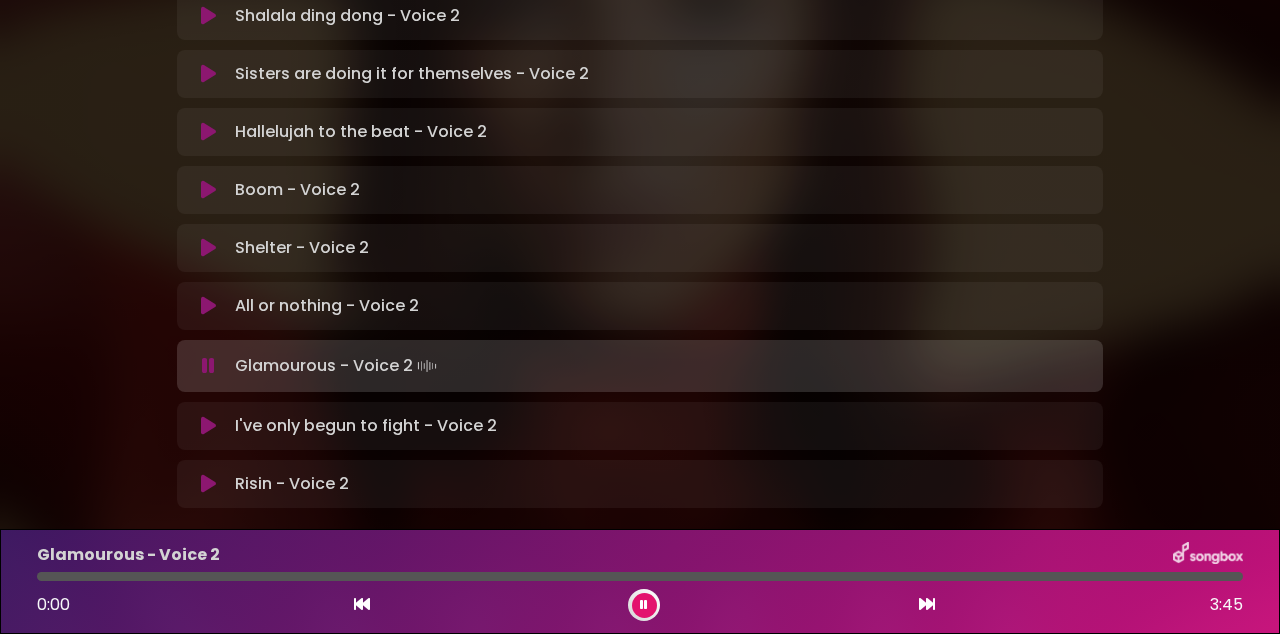 click at bounding box center [208, 366] 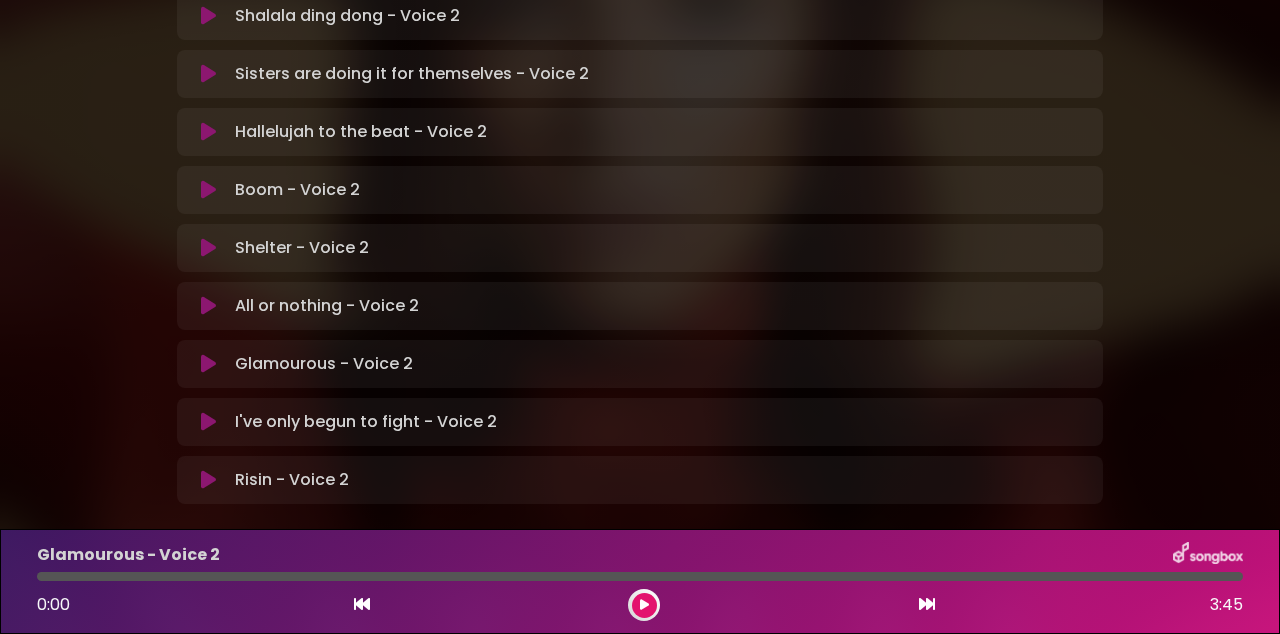 click at bounding box center [644, 605] 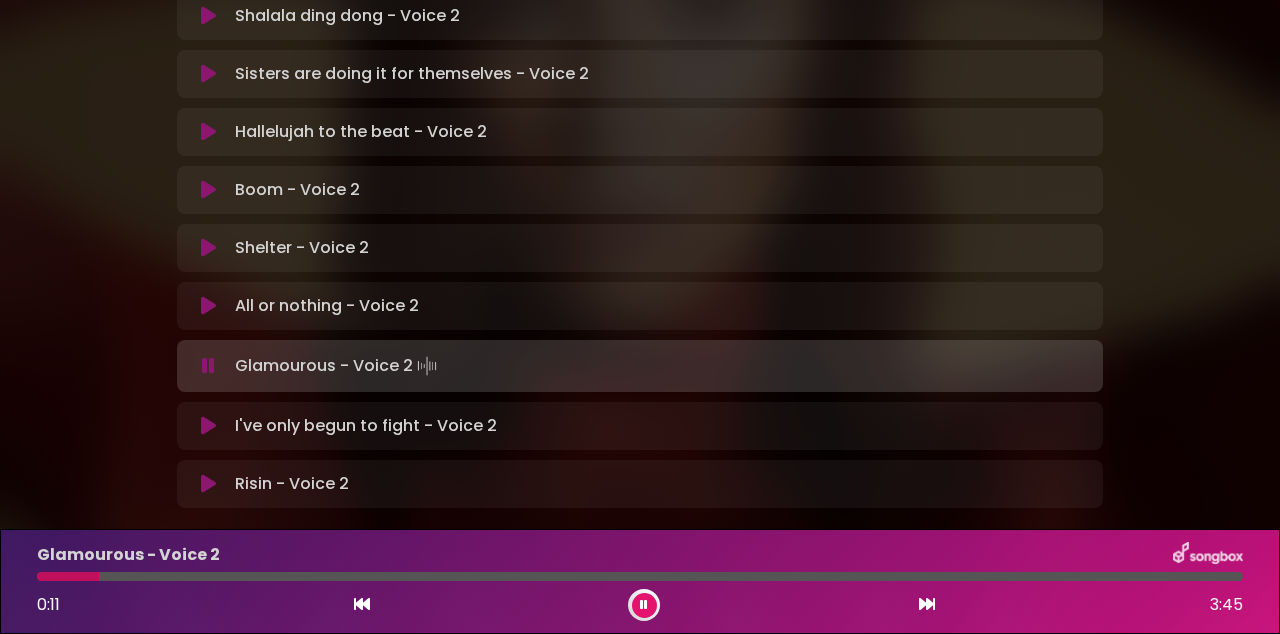click at bounding box center [1208, 555] 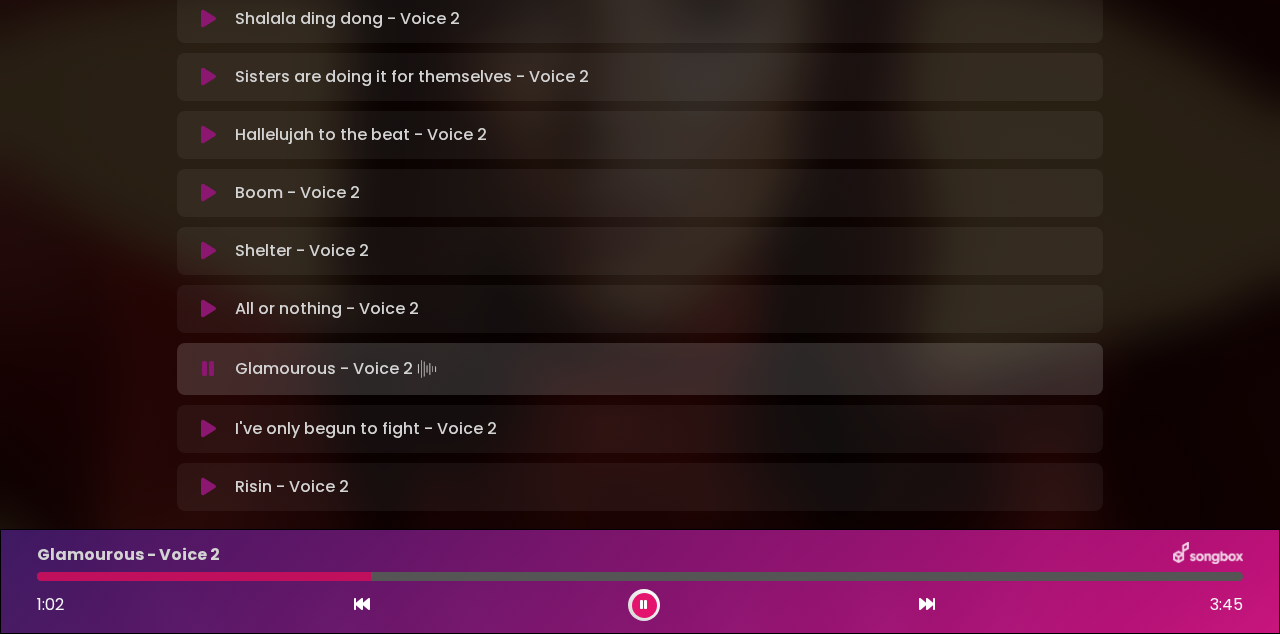 scroll, scrollTop: 548, scrollLeft: 0, axis: vertical 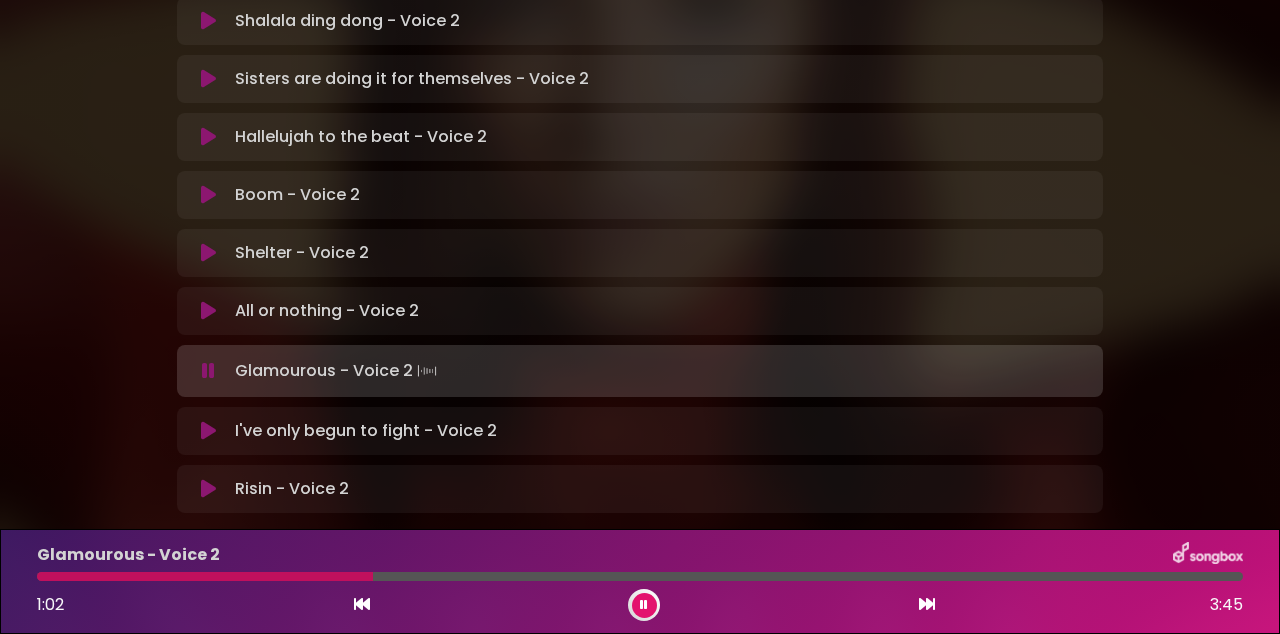 click on "[PERSON] in Koor | [CITY] - [CITY] - [CITY] | Voice 2
[PERSON]" at bounding box center [640, 11] 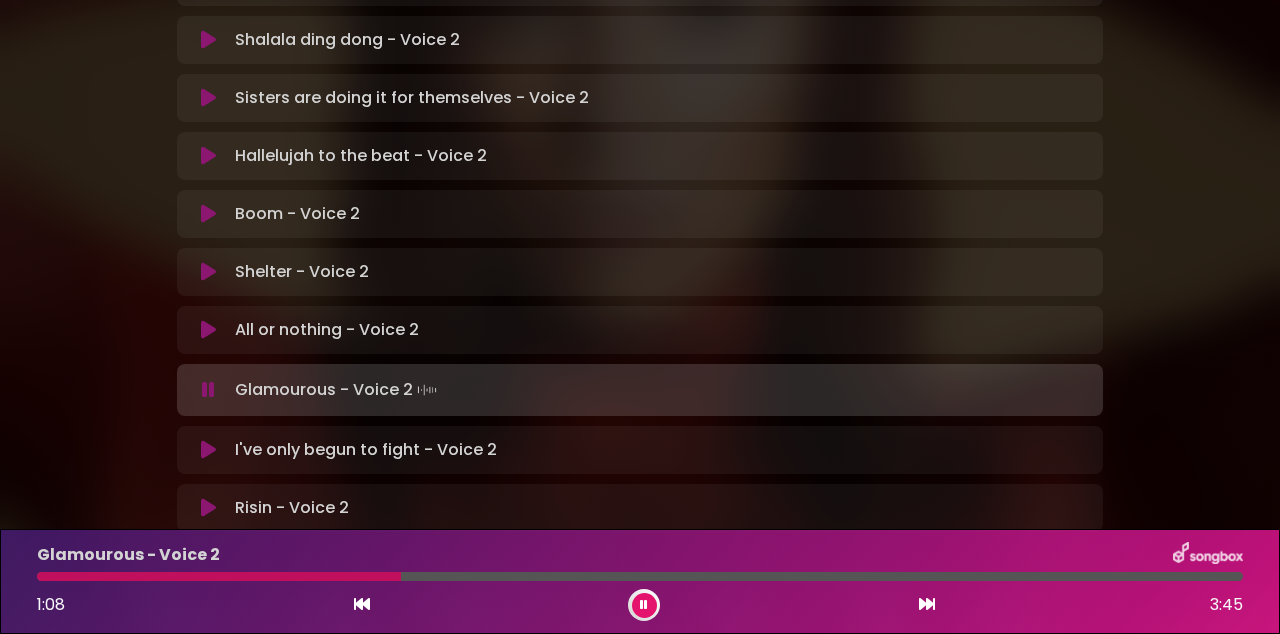 scroll, scrollTop: 526, scrollLeft: 0, axis: vertical 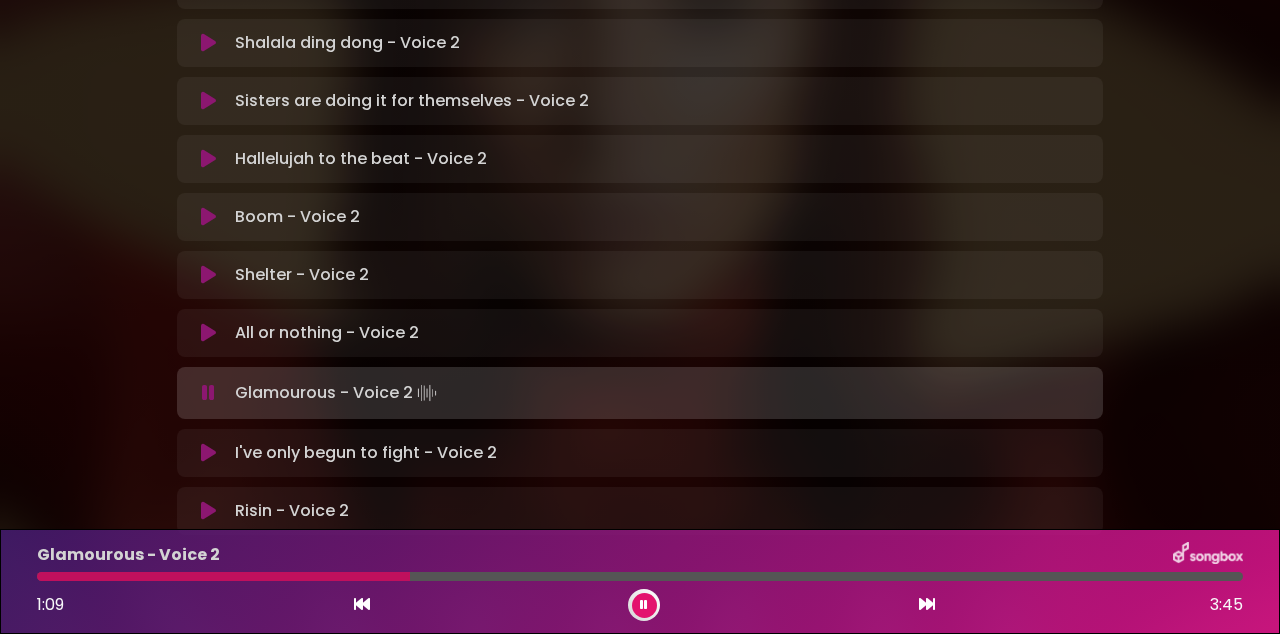 click on "Natalia in Koor | Antwerpen 2 - Brugge - Hasselt | Voice 2
Hans Primusz" at bounding box center [640, 33] 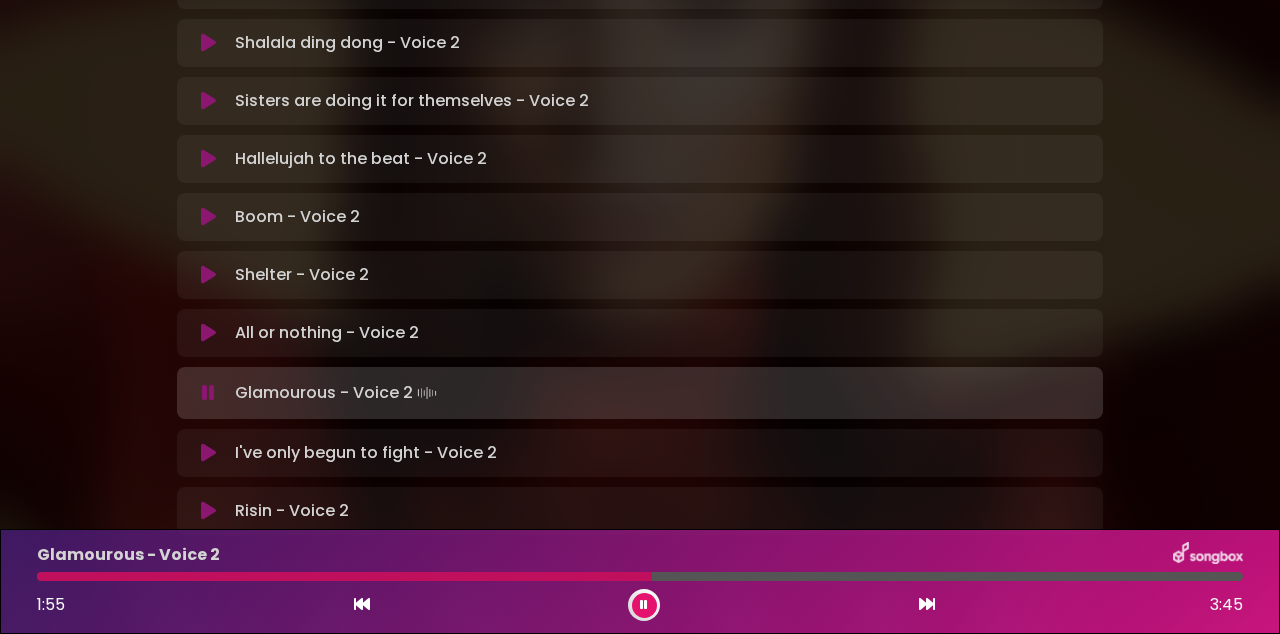 scroll, scrollTop: 523, scrollLeft: 0, axis: vertical 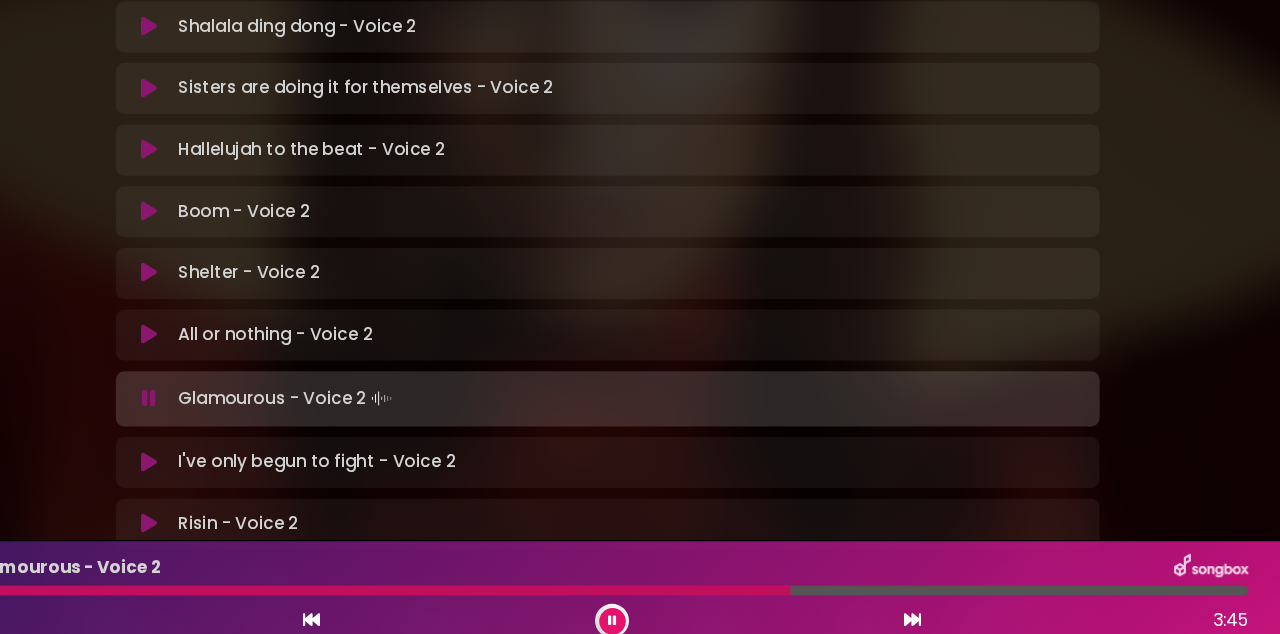 click on "Natalia in Koor | Antwerpen 2 - Brugge - Hasselt | Voice 2
Hans Primusz" at bounding box center (640, 36) 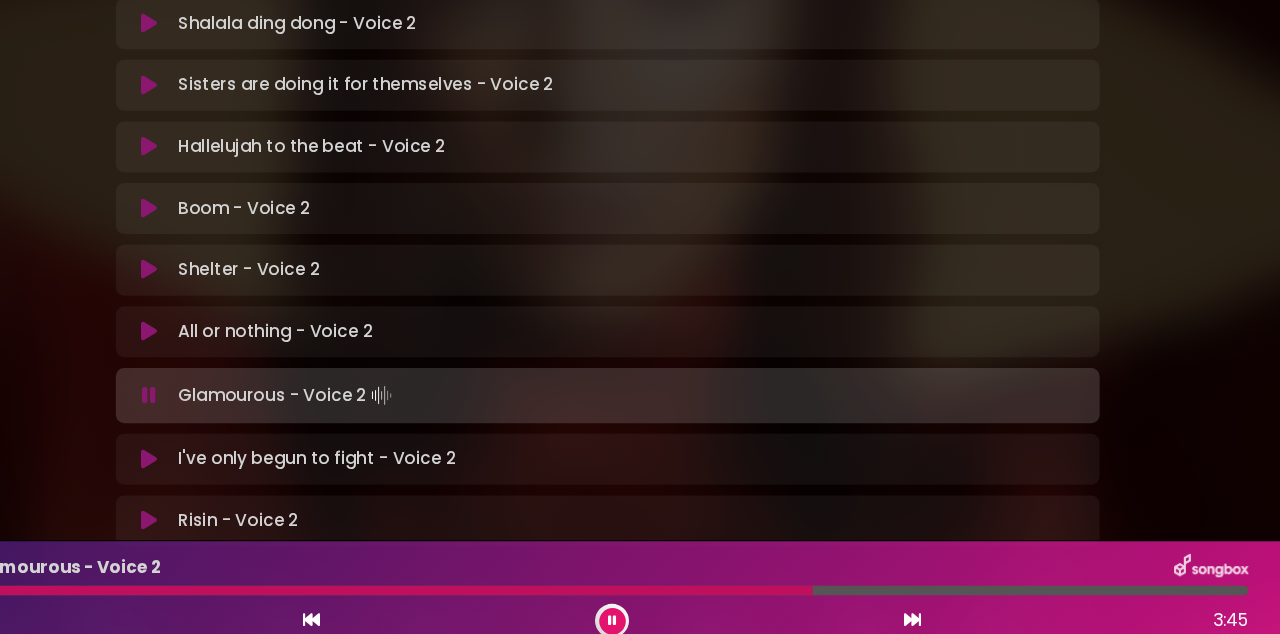 scroll, scrollTop: 528, scrollLeft: 0, axis: vertical 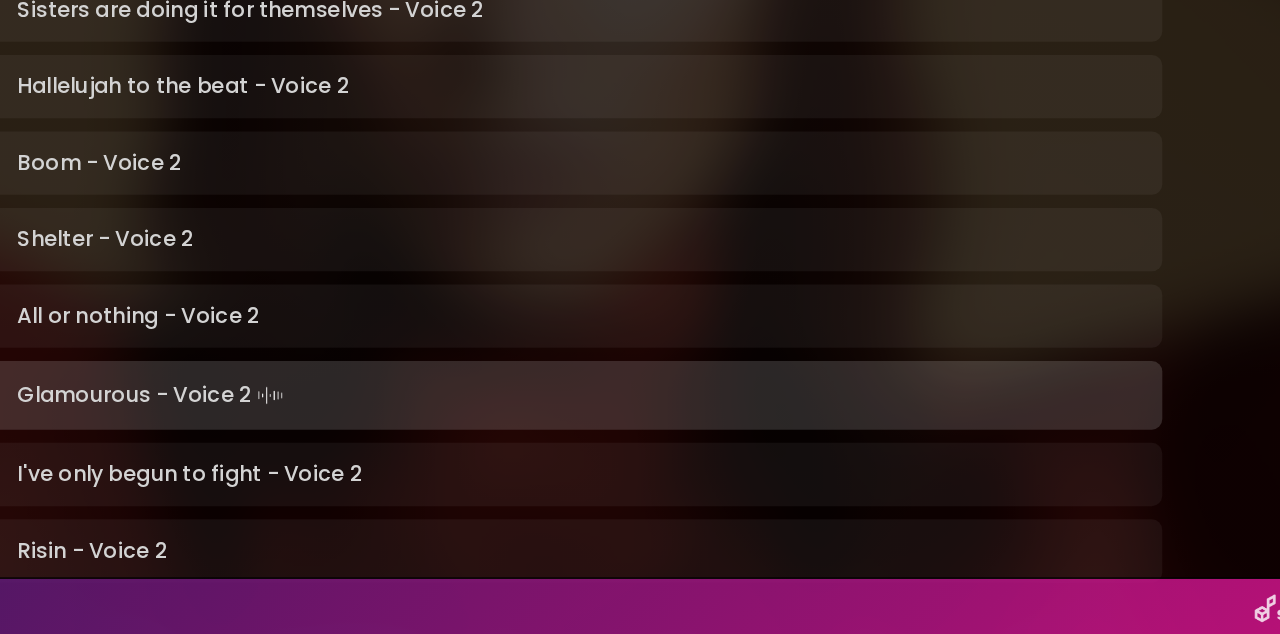 click on "All or nothing - Voice 2
Loading Track...
Name" at bounding box center [640, 331] 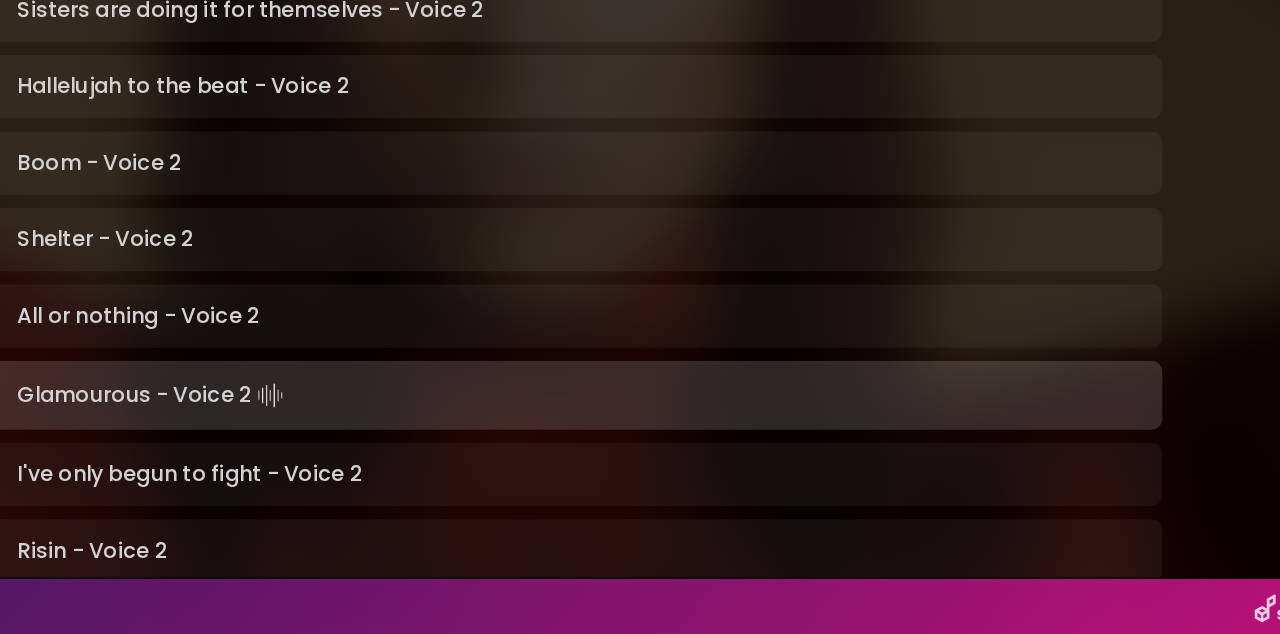 click on "Glamourous - Voice 2
Loading Track..." at bounding box center (659, 391) 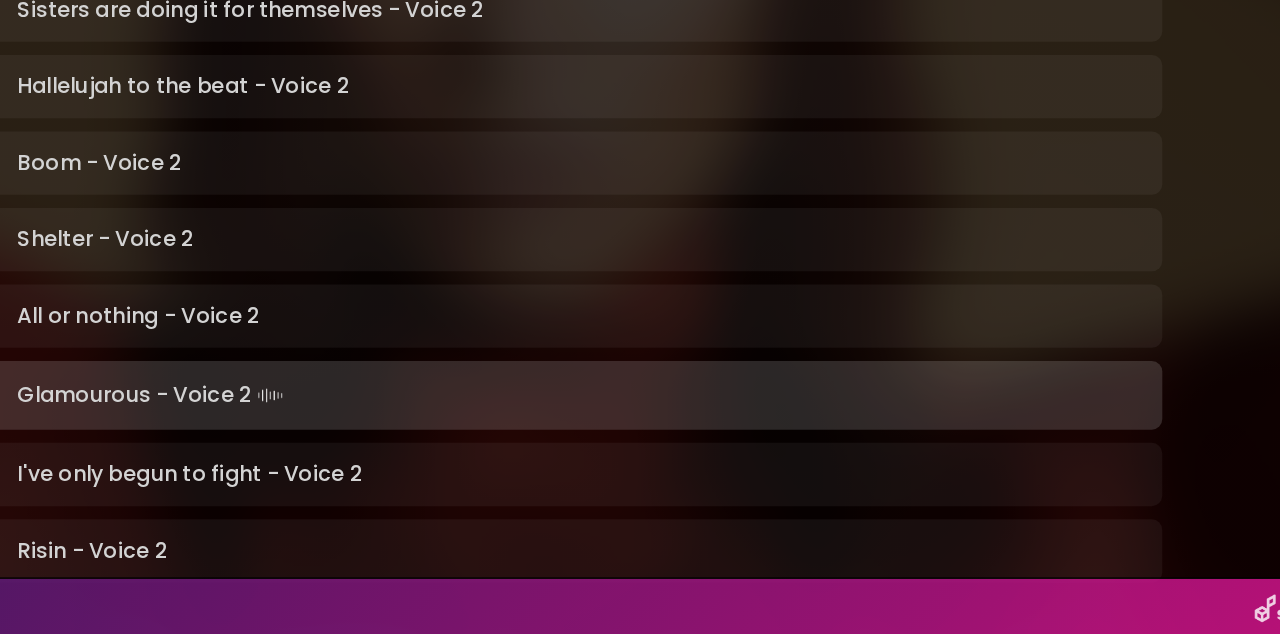 scroll, scrollTop: 564, scrollLeft: 0, axis: vertical 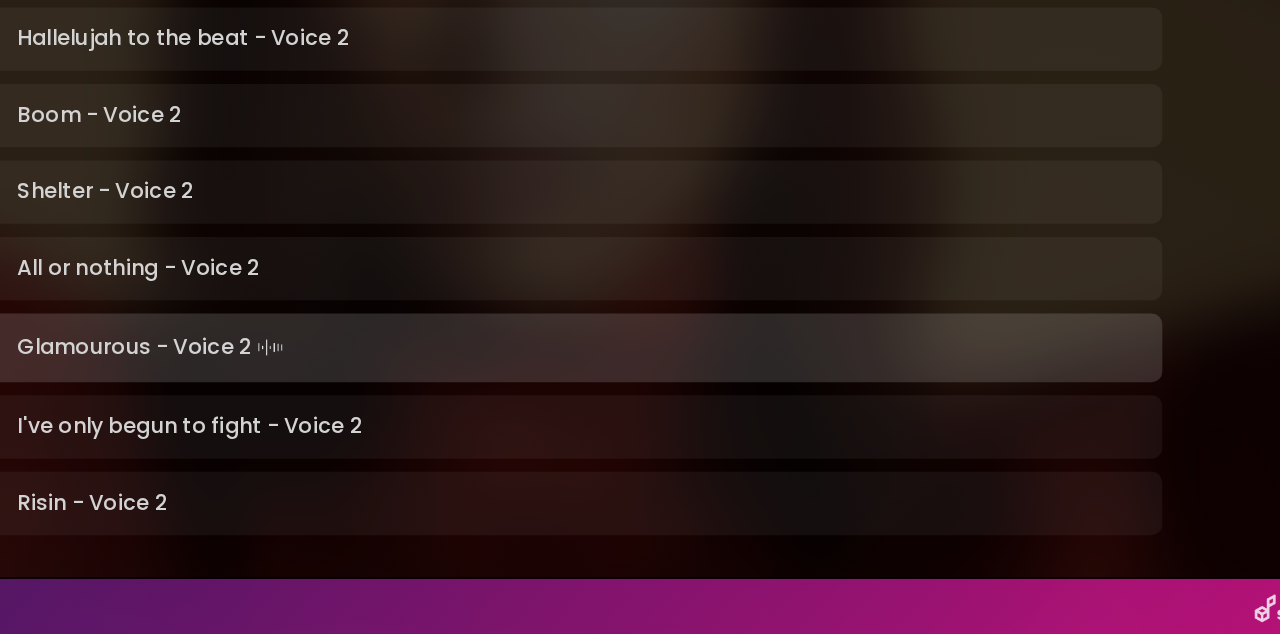 click on "Glamourous - Voice 2
Loading Track..." at bounding box center [659, 355] 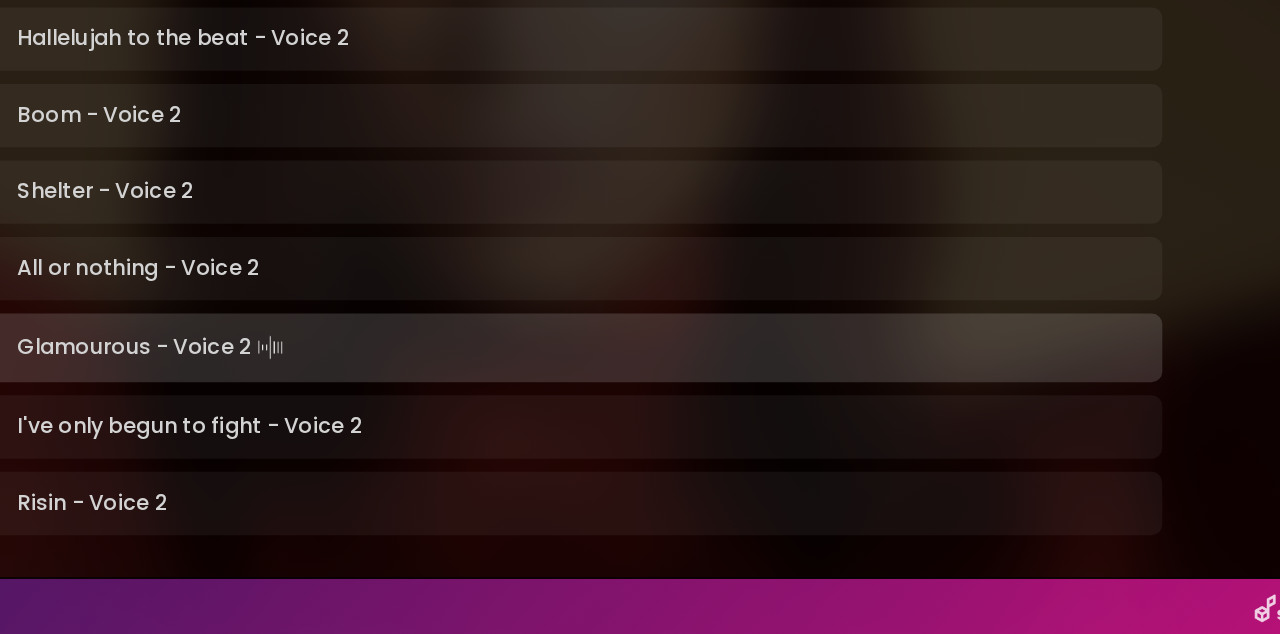 scroll, scrollTop: 6, scrollLeft: 0, axis: vertical 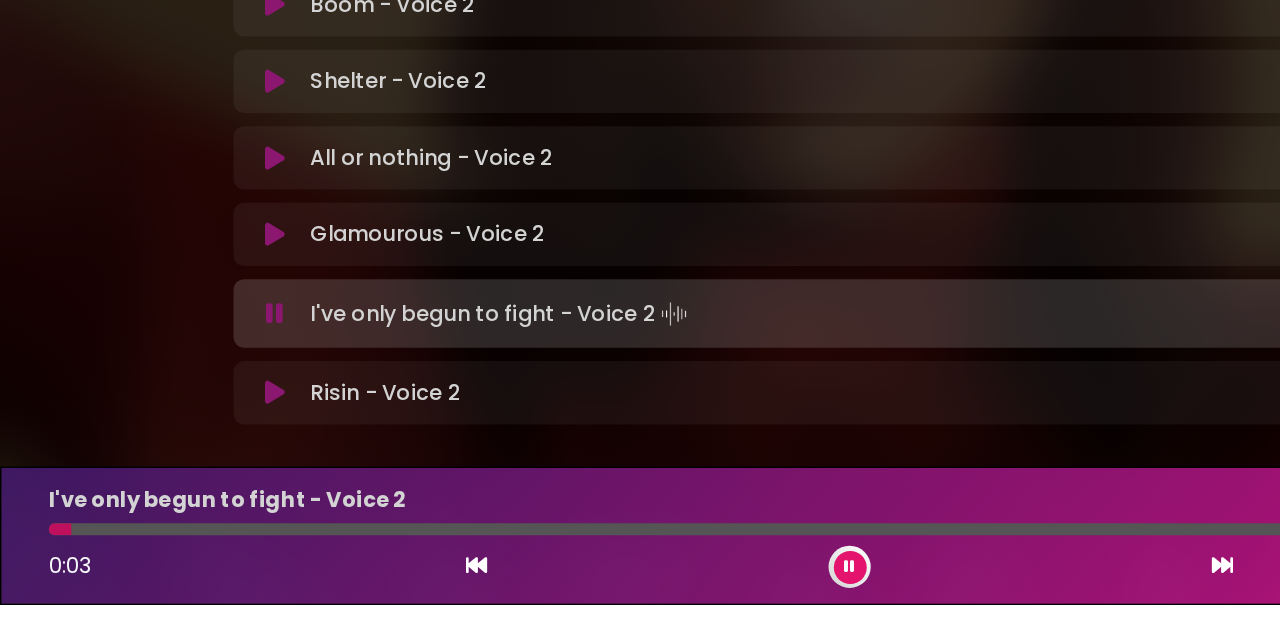 click at bounding box center (208, 353) 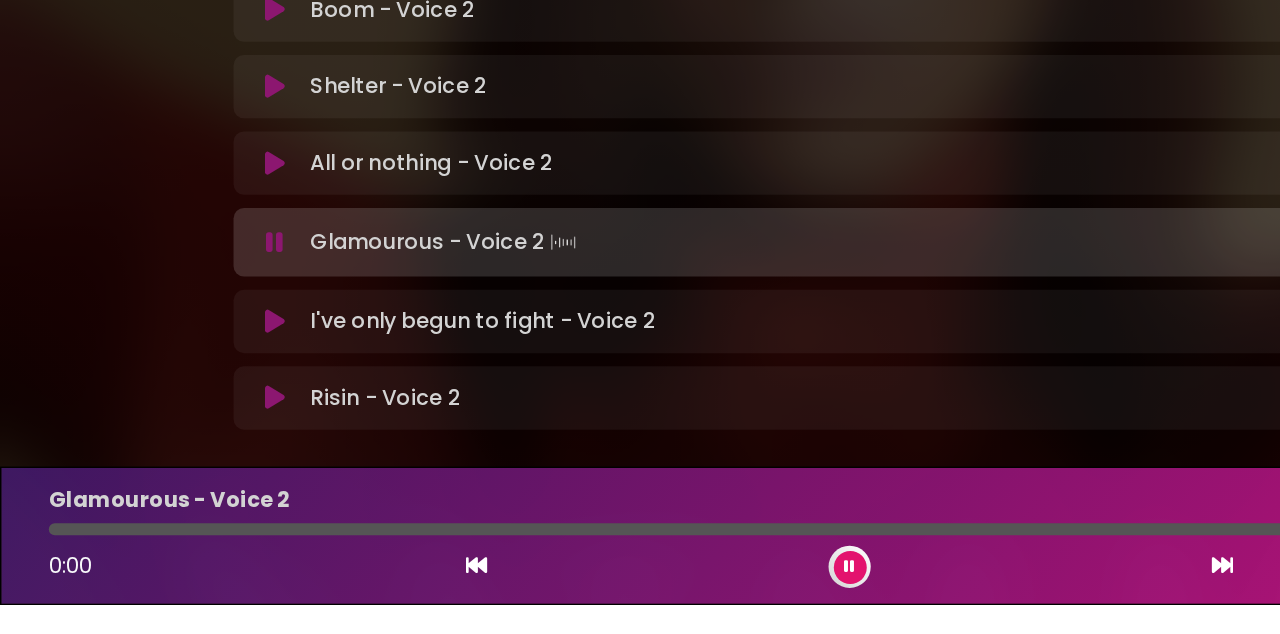 scroll, scrollTop: 564, scrollLeft: 0, axis: vertical 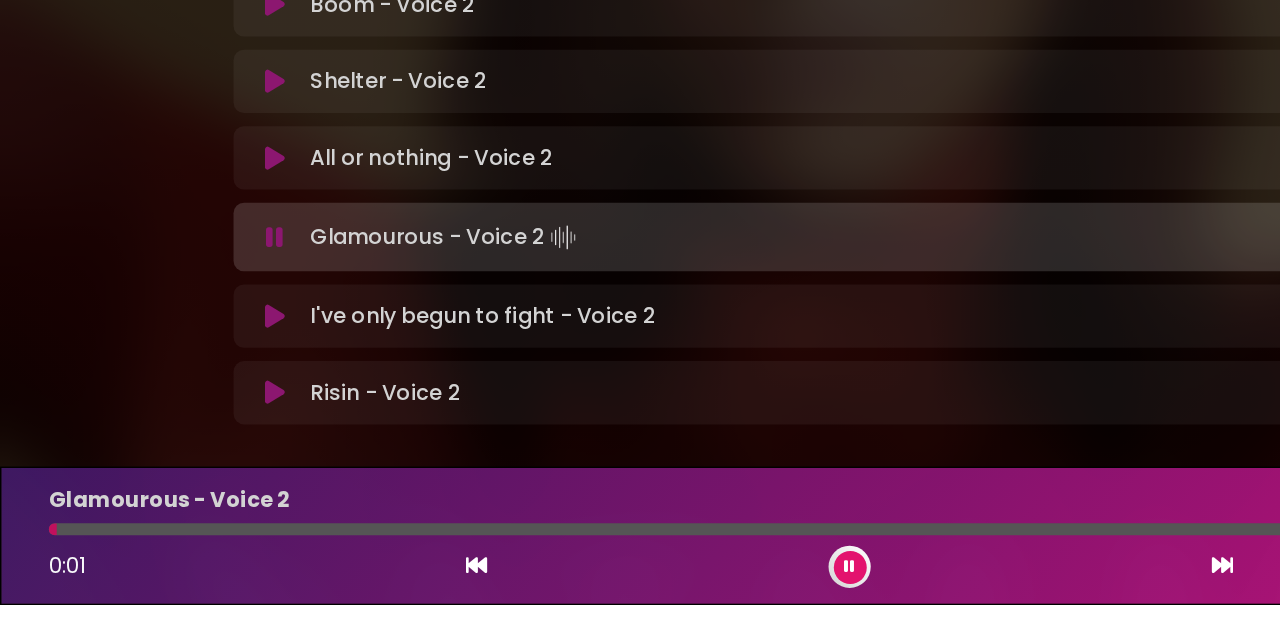 click at bounding box center (644, 605) 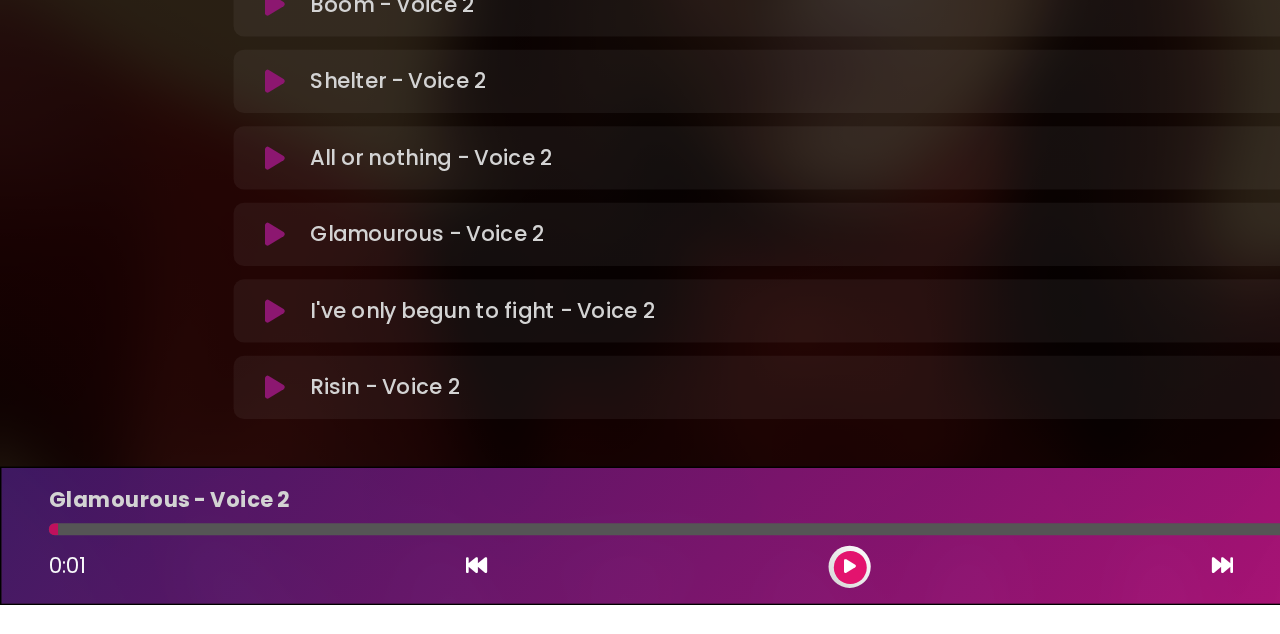 scroll, scrollTop: 560, scrollLeft: 0, axis: vertical 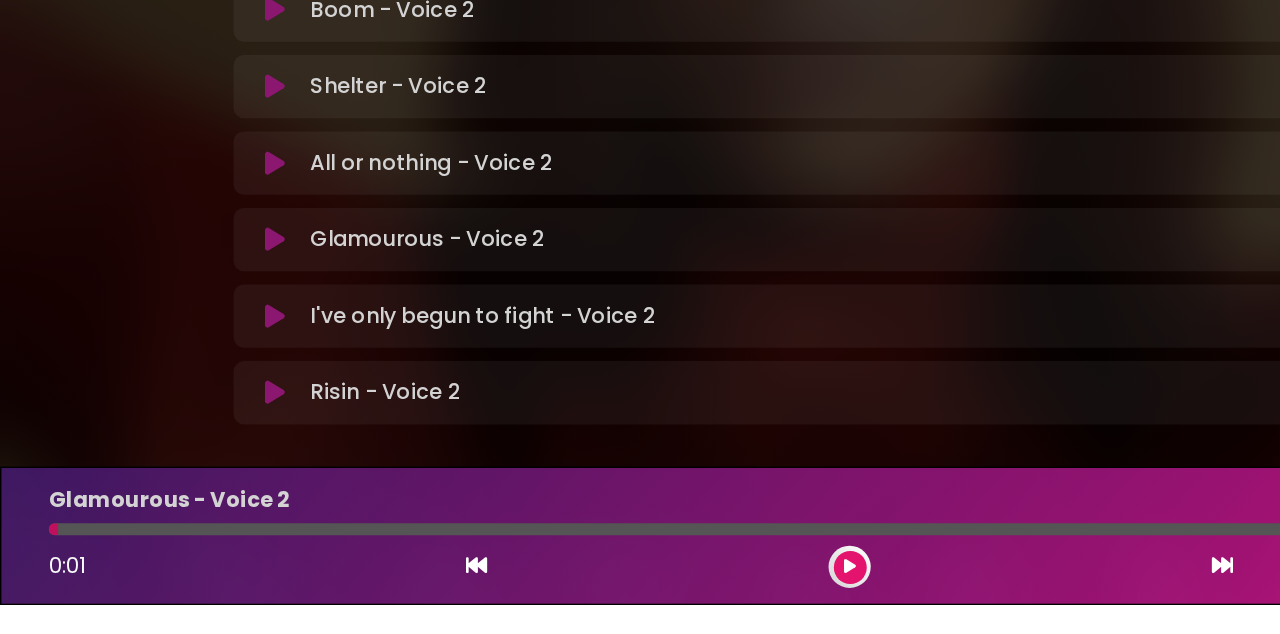 click at bounding box center (644, 605) 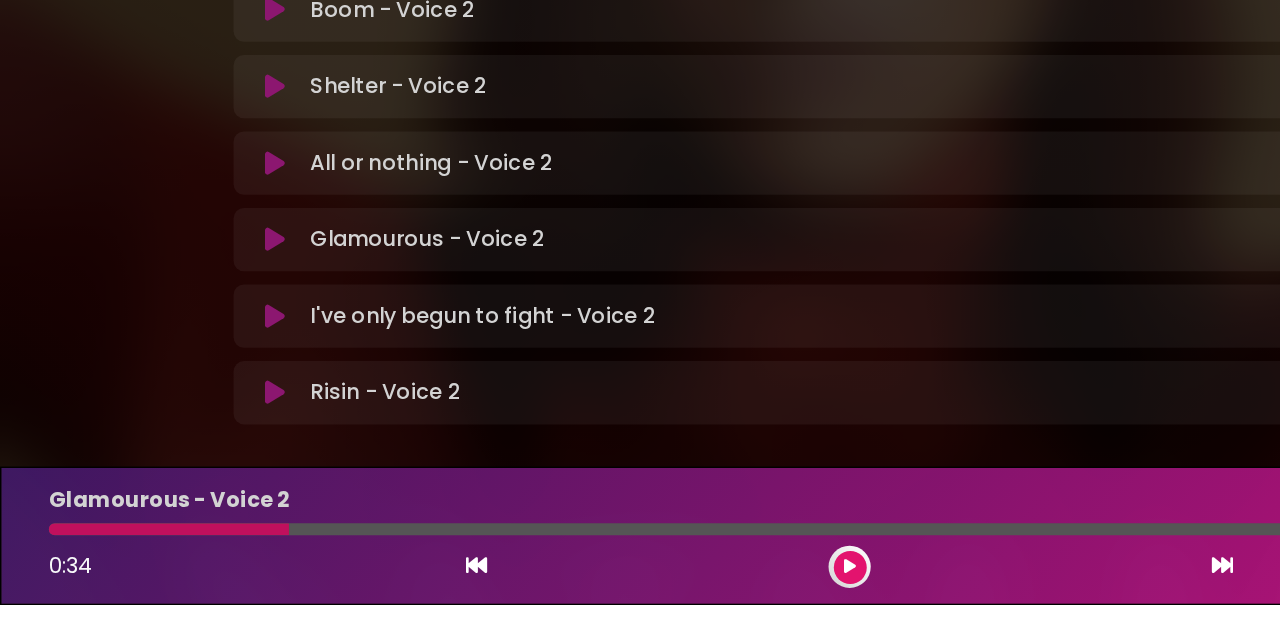 click at bounding box center [208, 357] 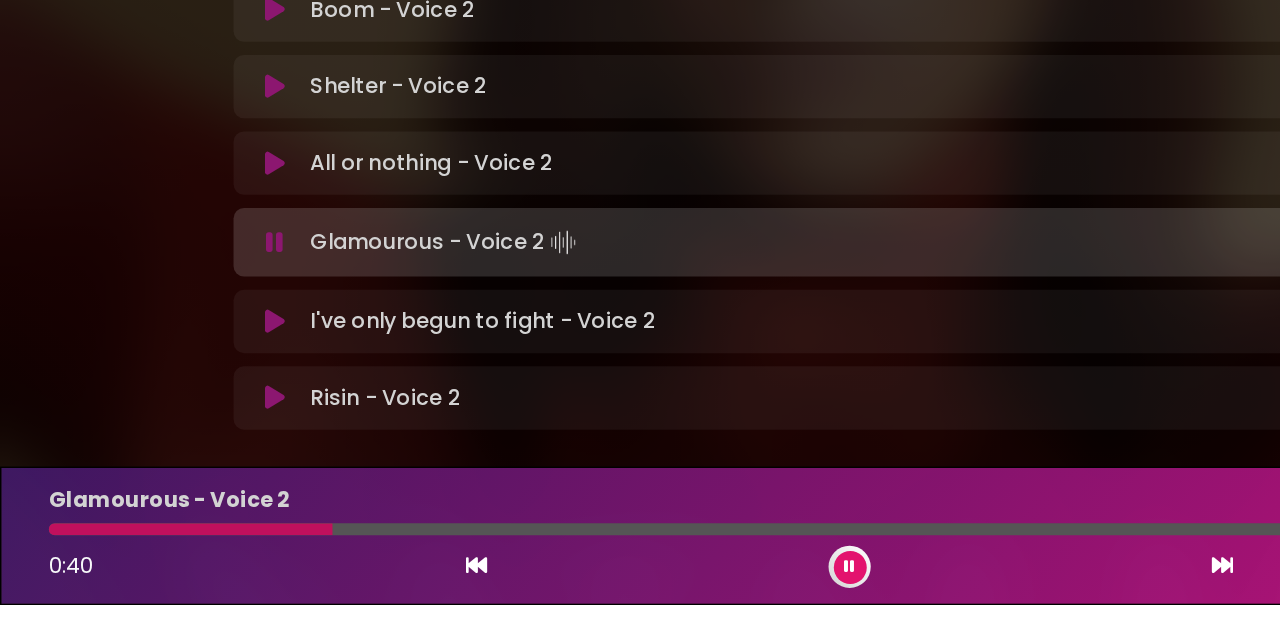 click at bounding box center (144, 576) 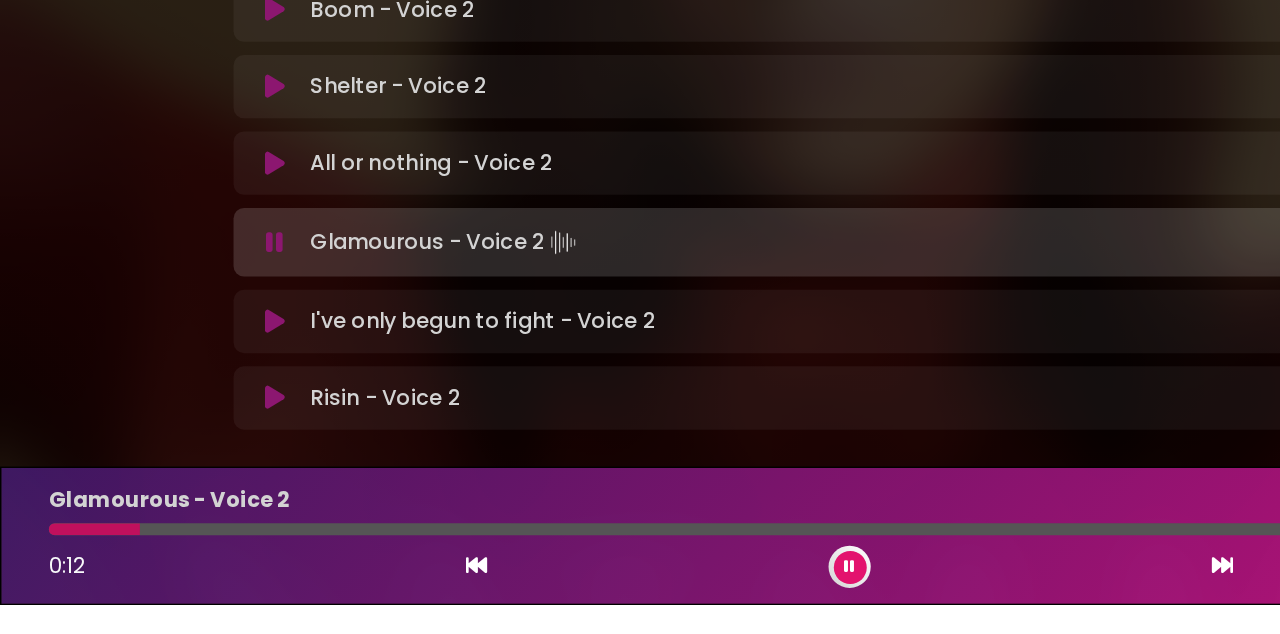 click at bounding box center [71, 576] 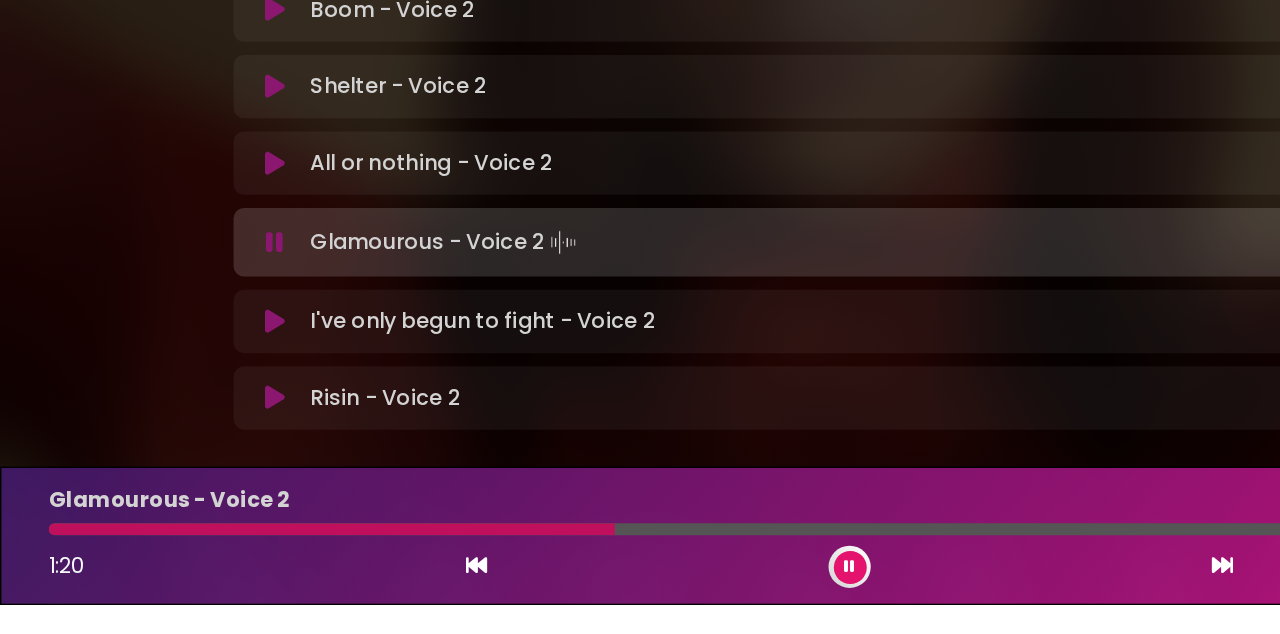 click at bounding box center [251, 576] 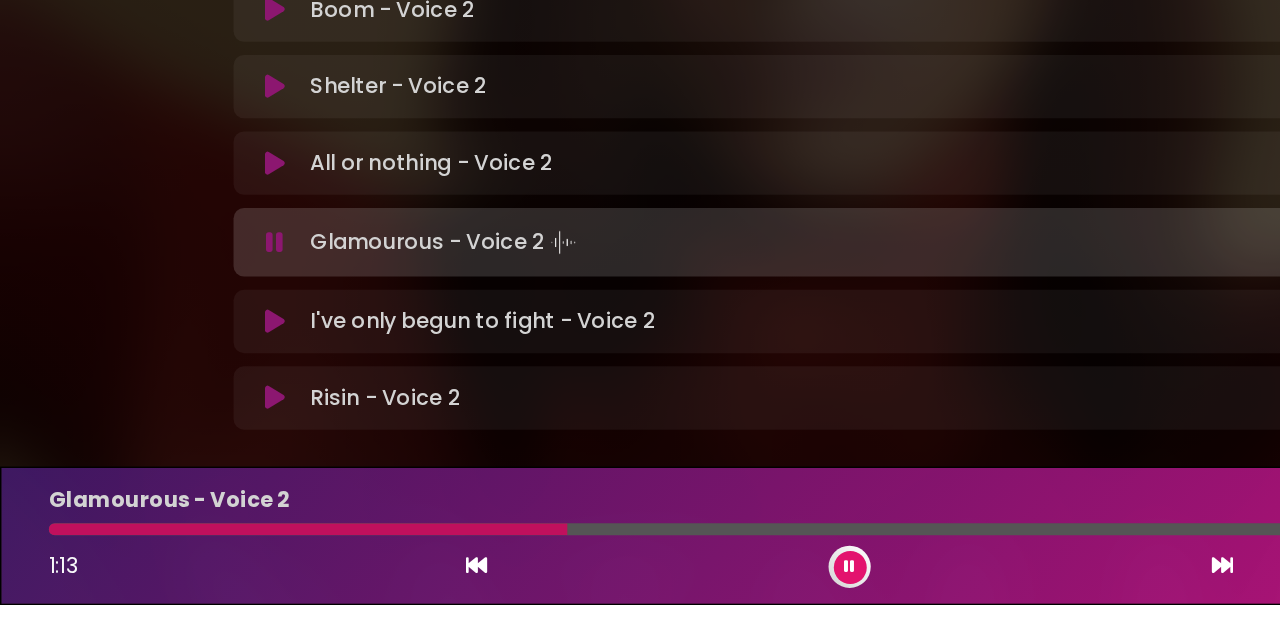 click at bounding box center [233, 576] 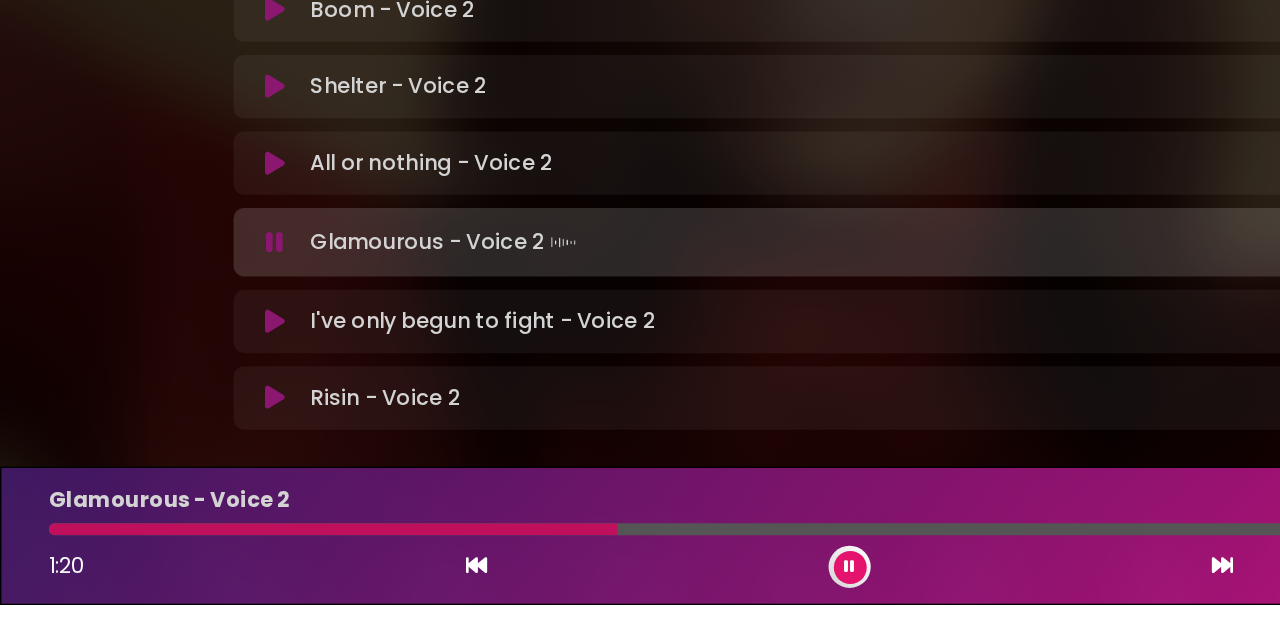 click at bounding box center (252, 576) 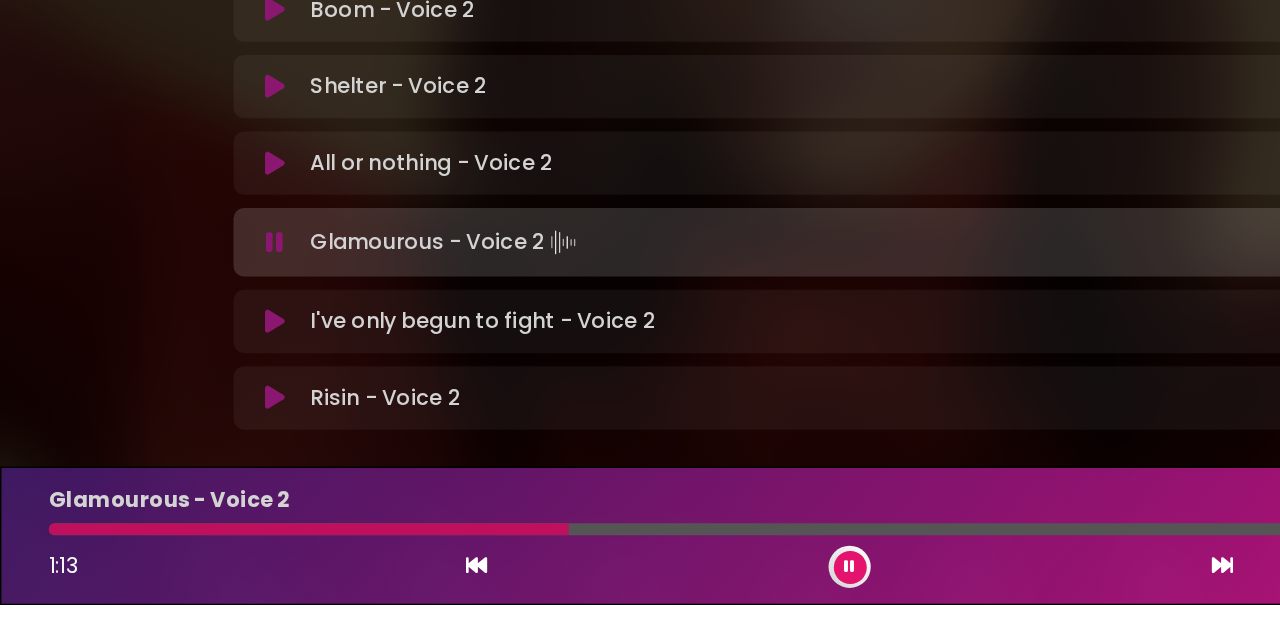 click at bounding box center [234, 576] 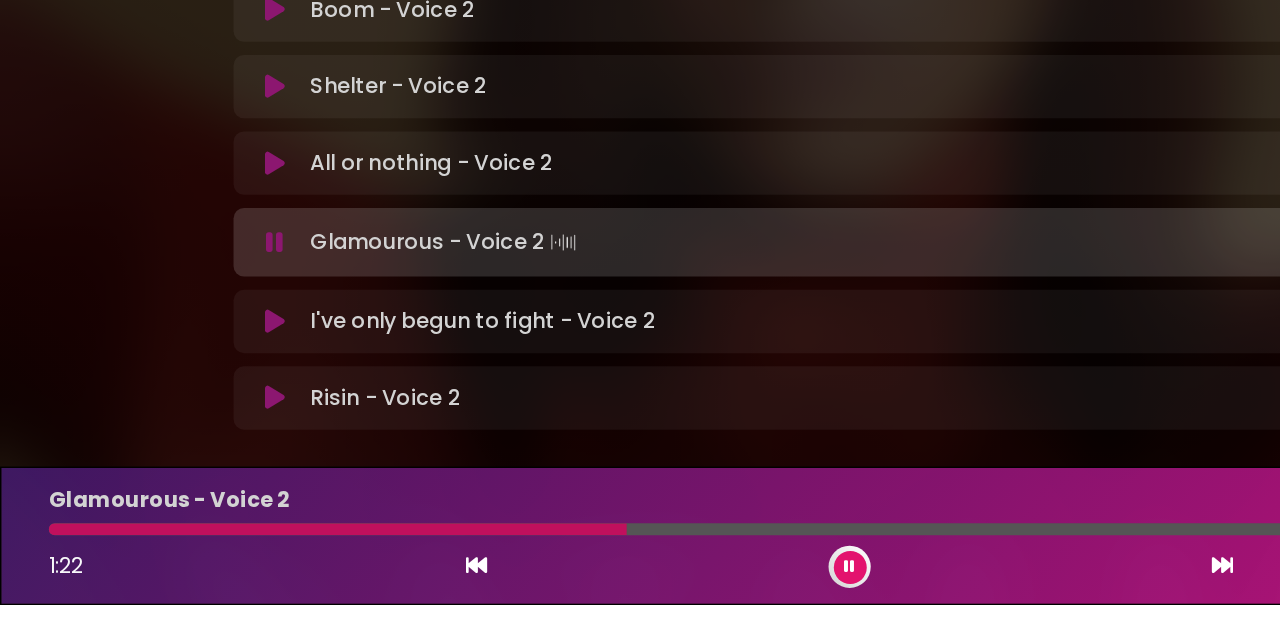 click at bounding box center [256, 576] 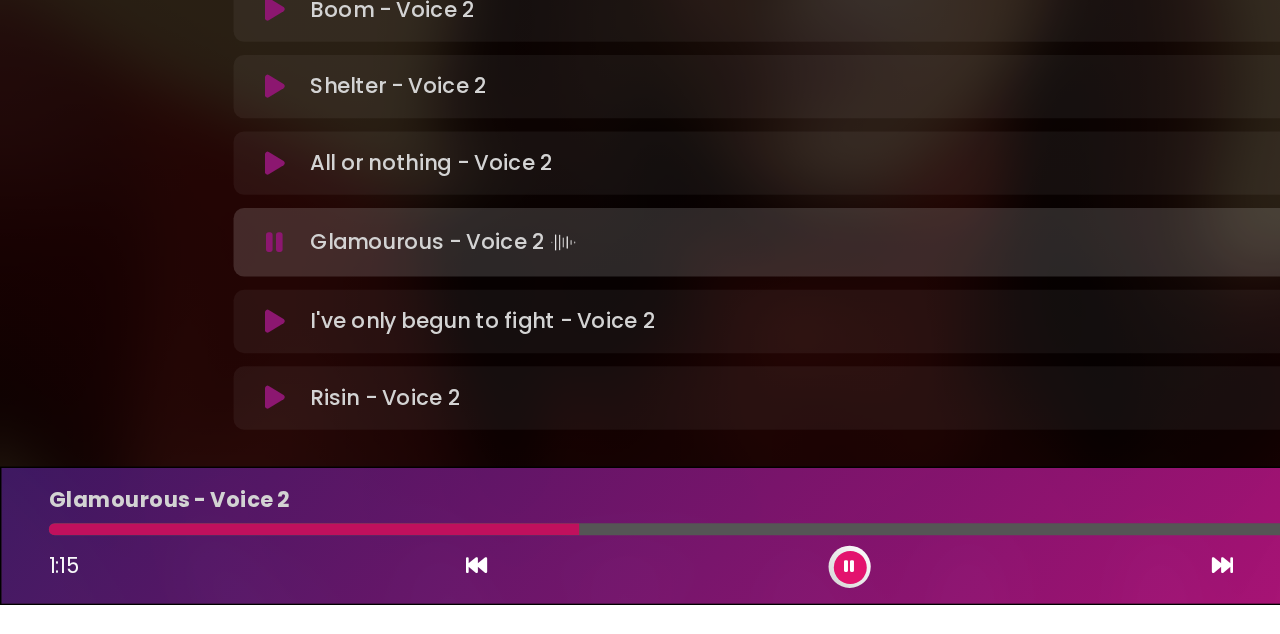 click at bounding box center (238, 576) 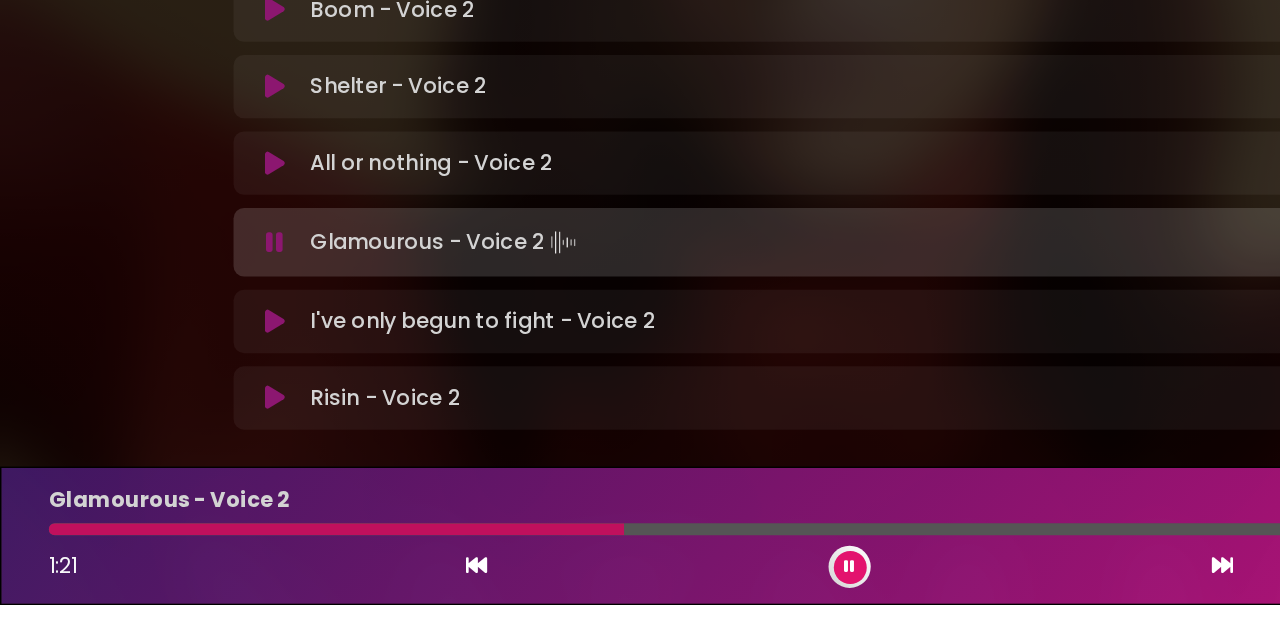 click at bounding box center (255, 576) 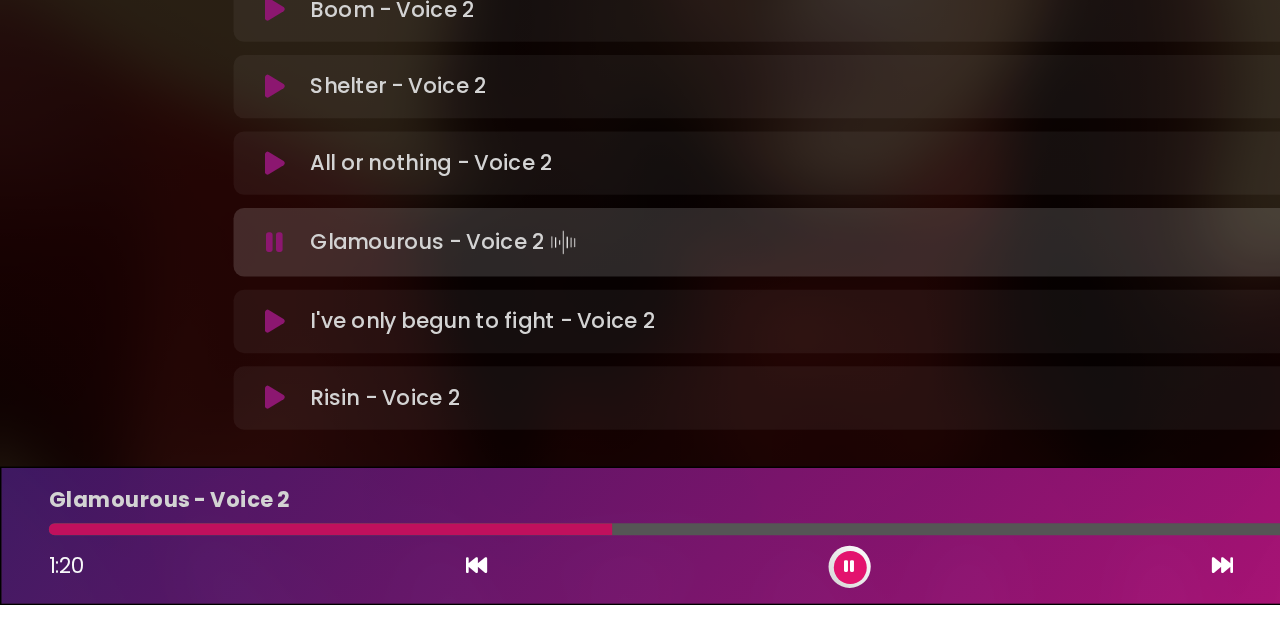 click at bounding box center [250, 576] 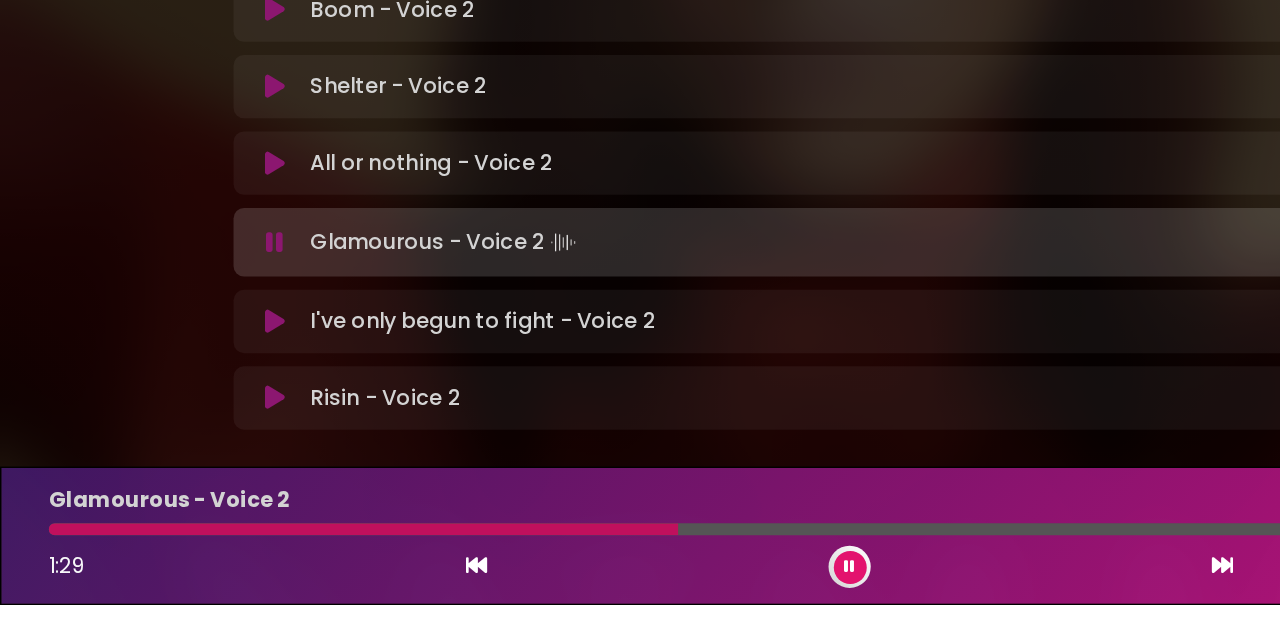 click at bounding box center (275, 576) 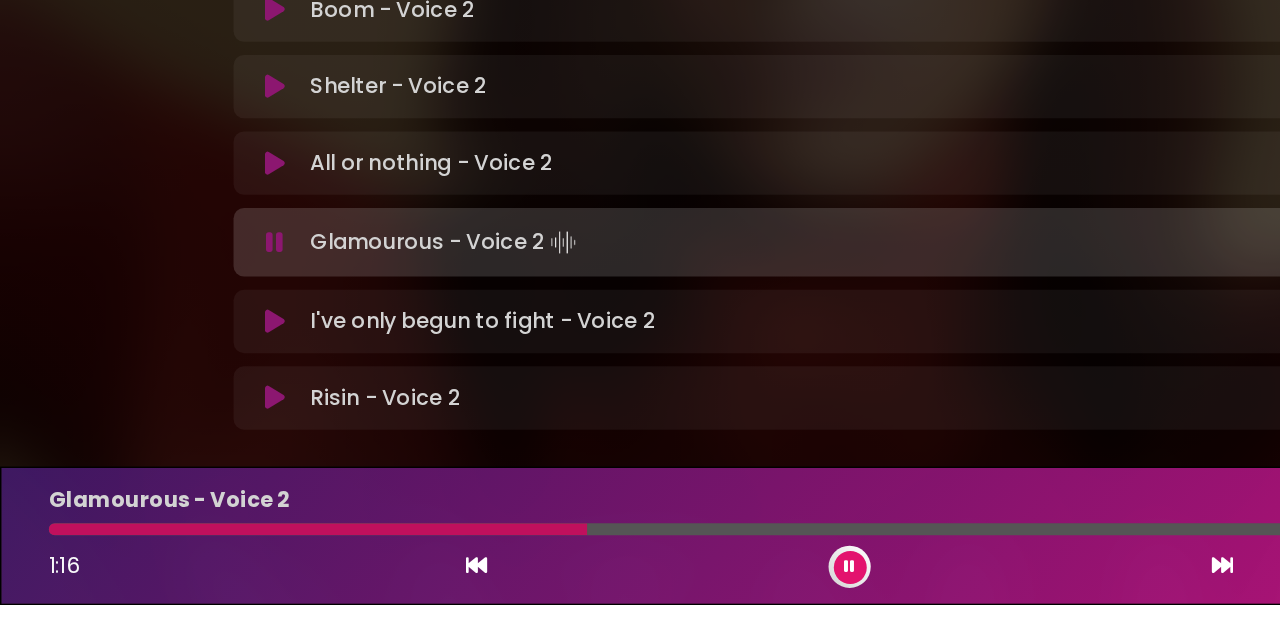 click at bounding box center [241, 576] 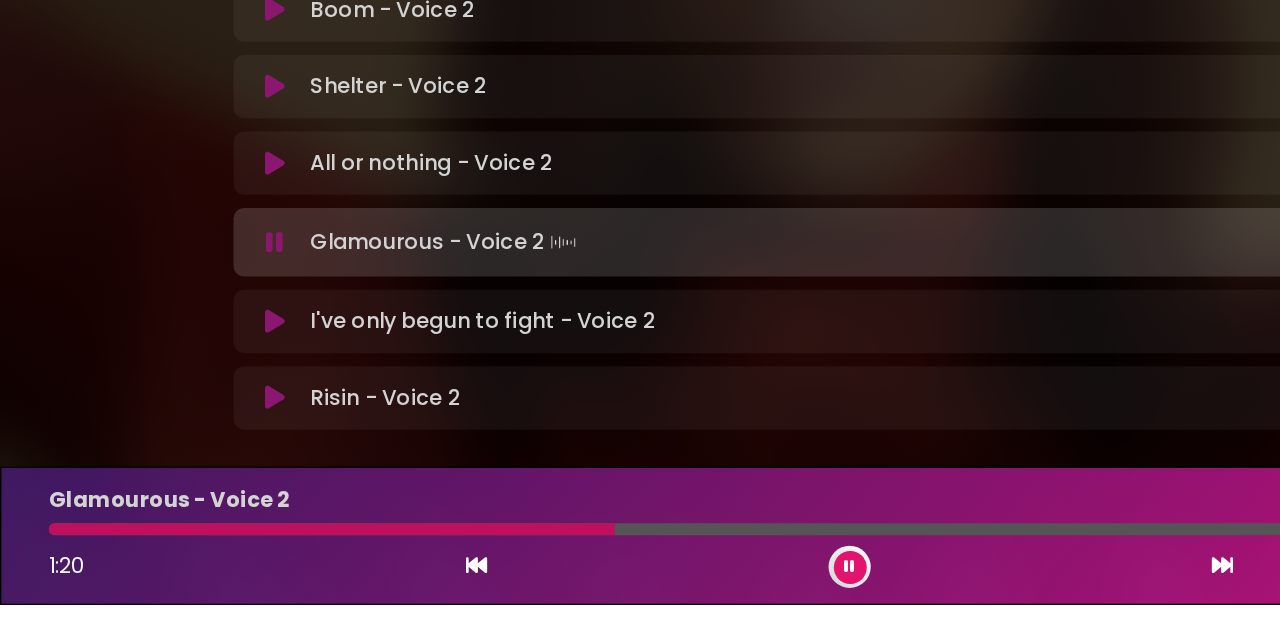 click at bounding box center (251, 576) 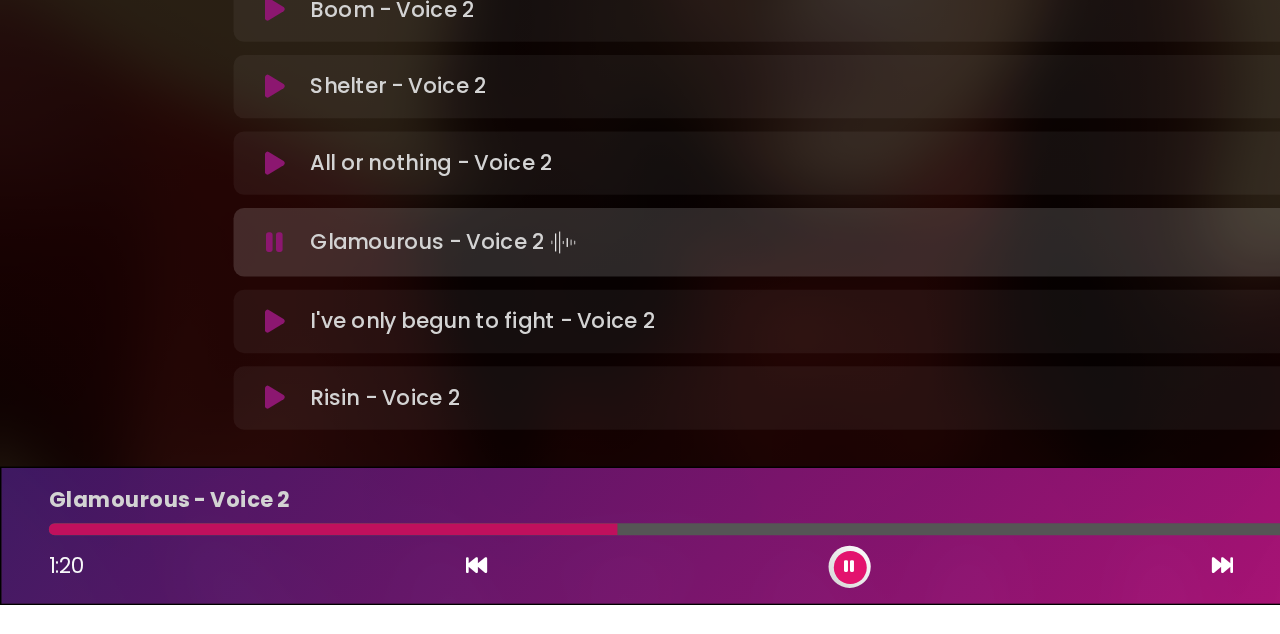 click at bounding box center (644, 605) 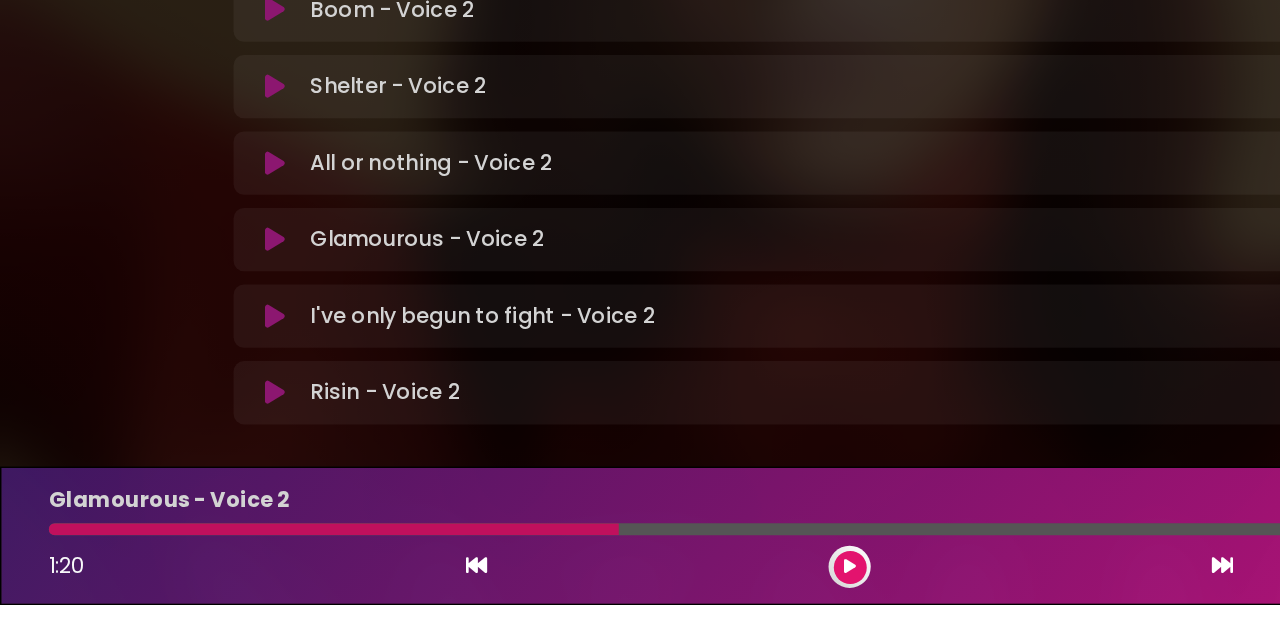 click at bounding box center [253, 576] 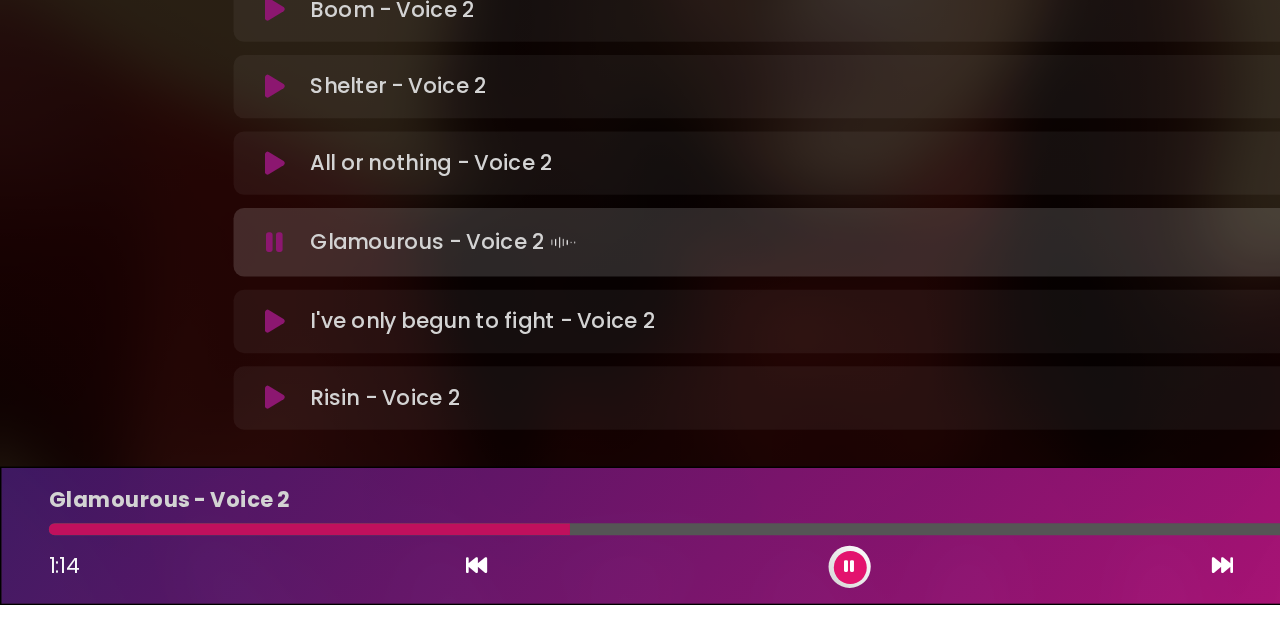 click at bounding box center [234, 576] 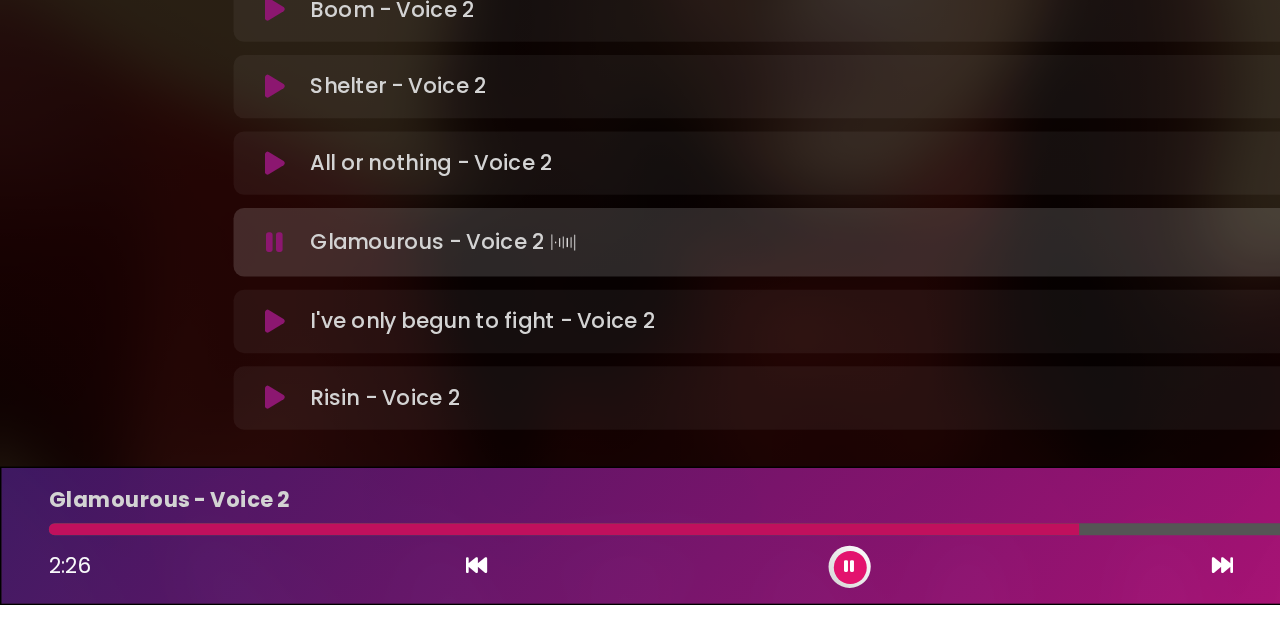 scroll, scrollTop: 0, scrollLeft: 0, axis: both 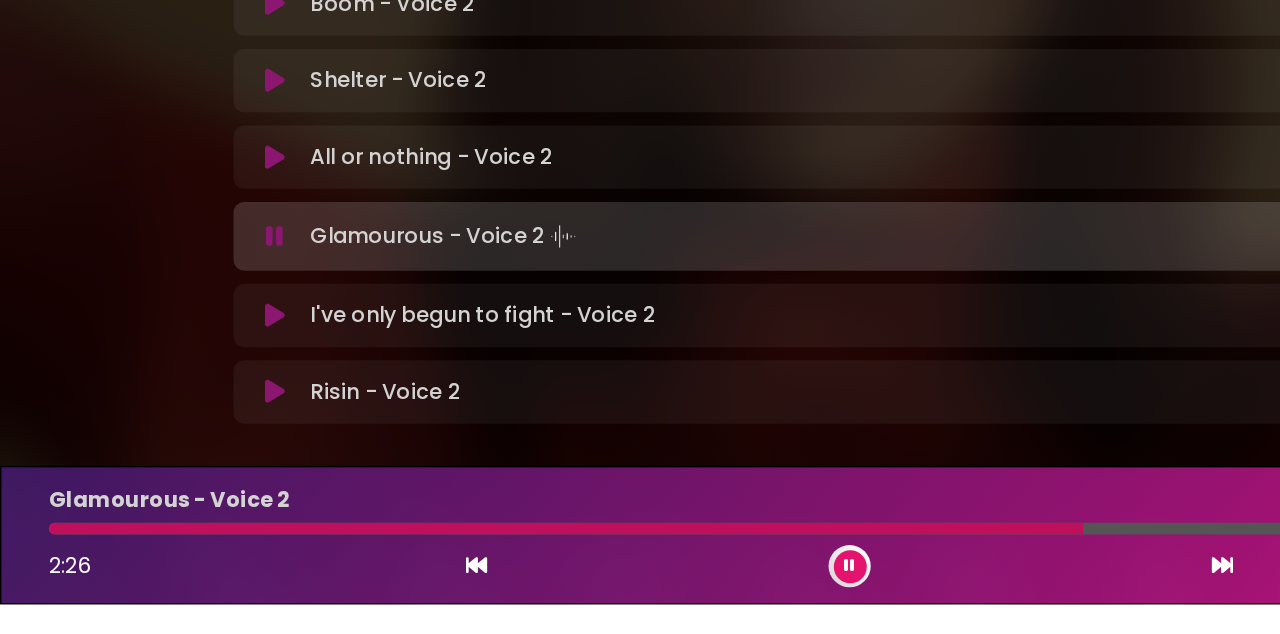 click at bounding box center (429, 576) 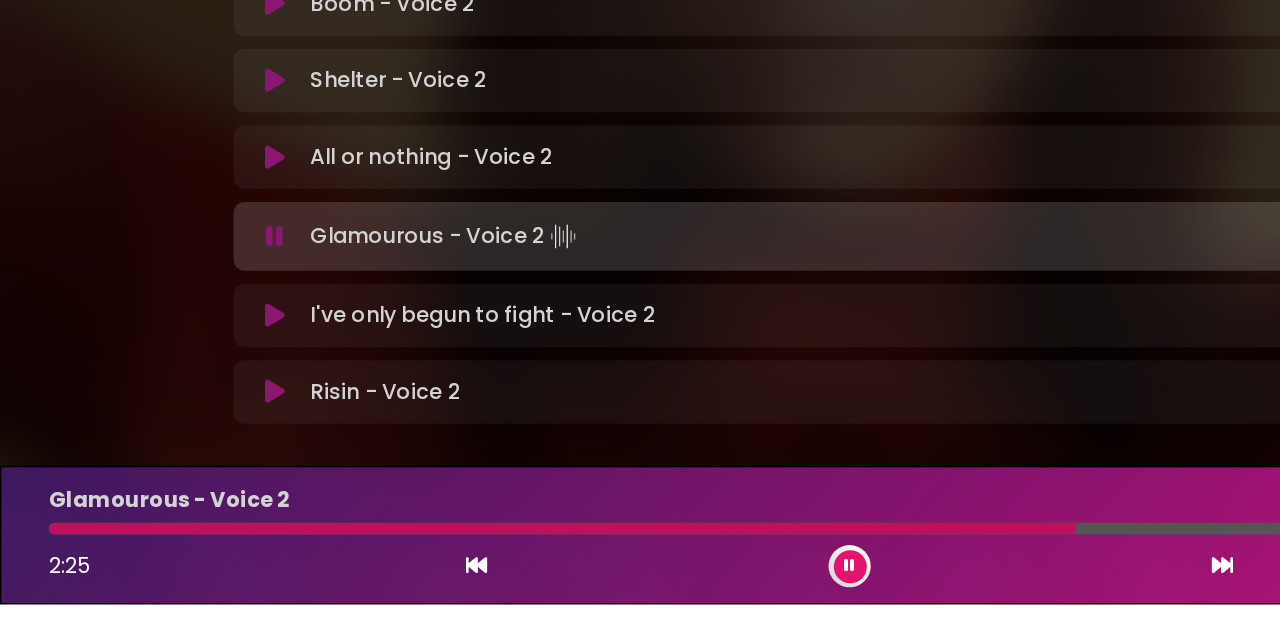 click at bounding box center (426, 576) 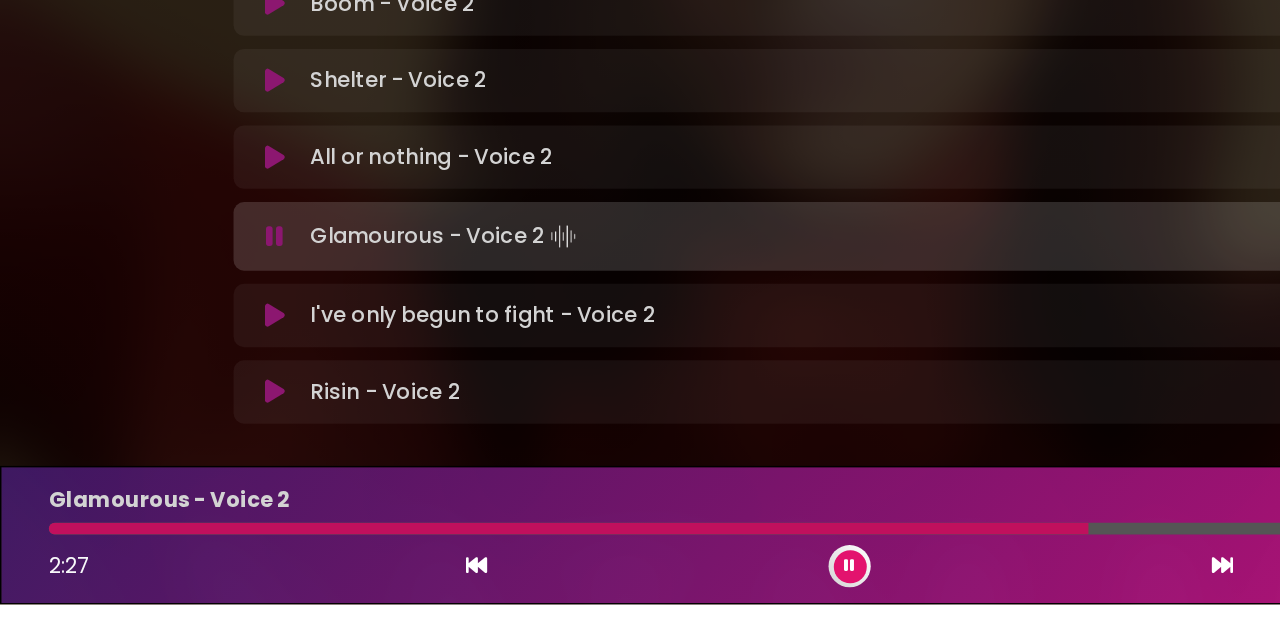 click at bounding box center [431, 576] 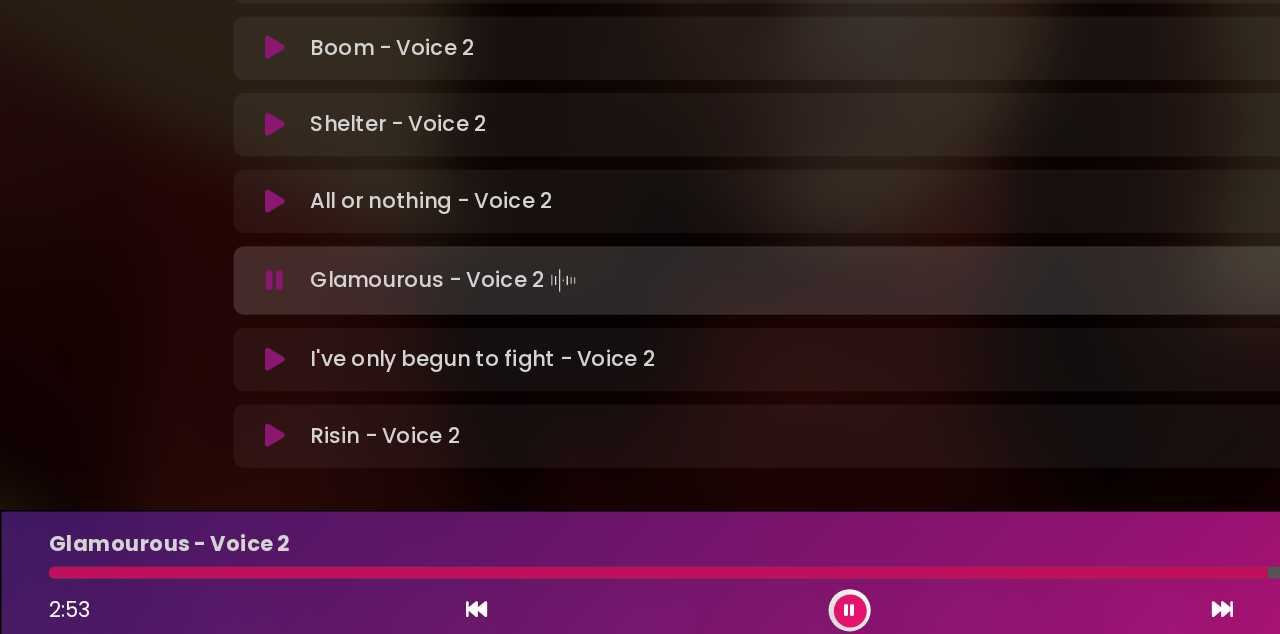 scroll, scrollTop: 0, scrollLeft: 0, axis: both 